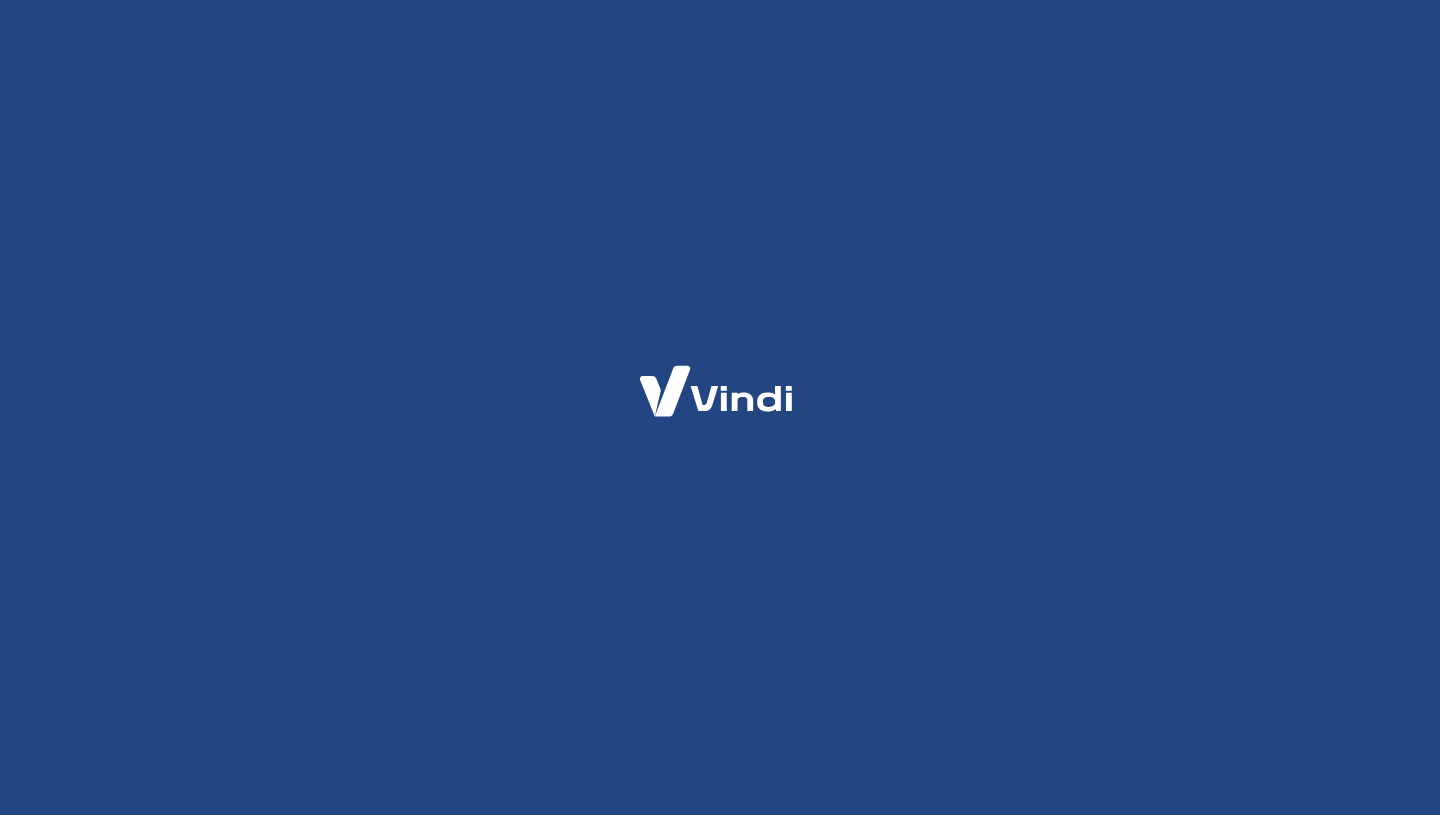 scroll, scrollTop: 0, scrollLeft: 0, axis: both 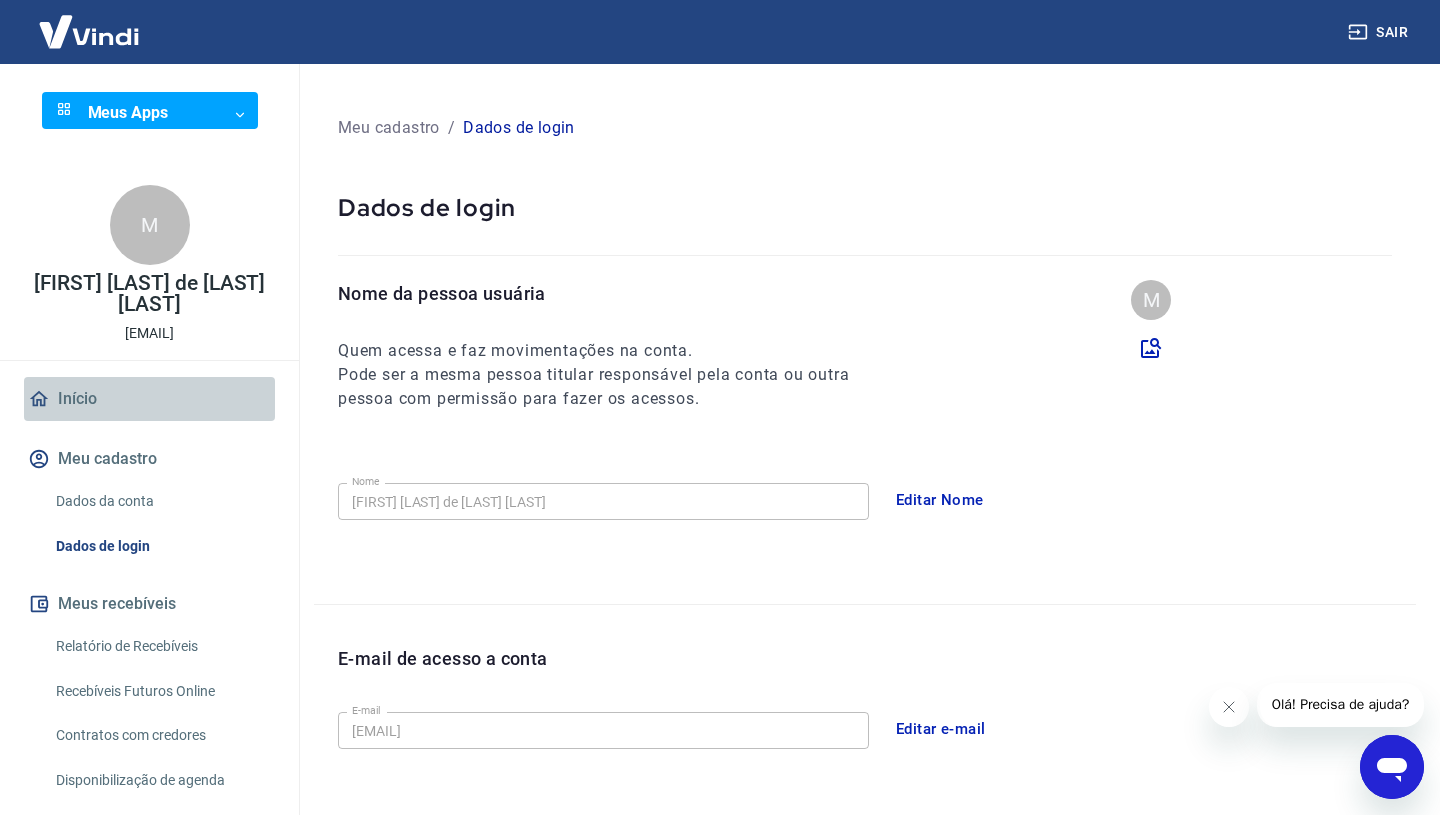 click on "Início" at bounding box center [149, 399] 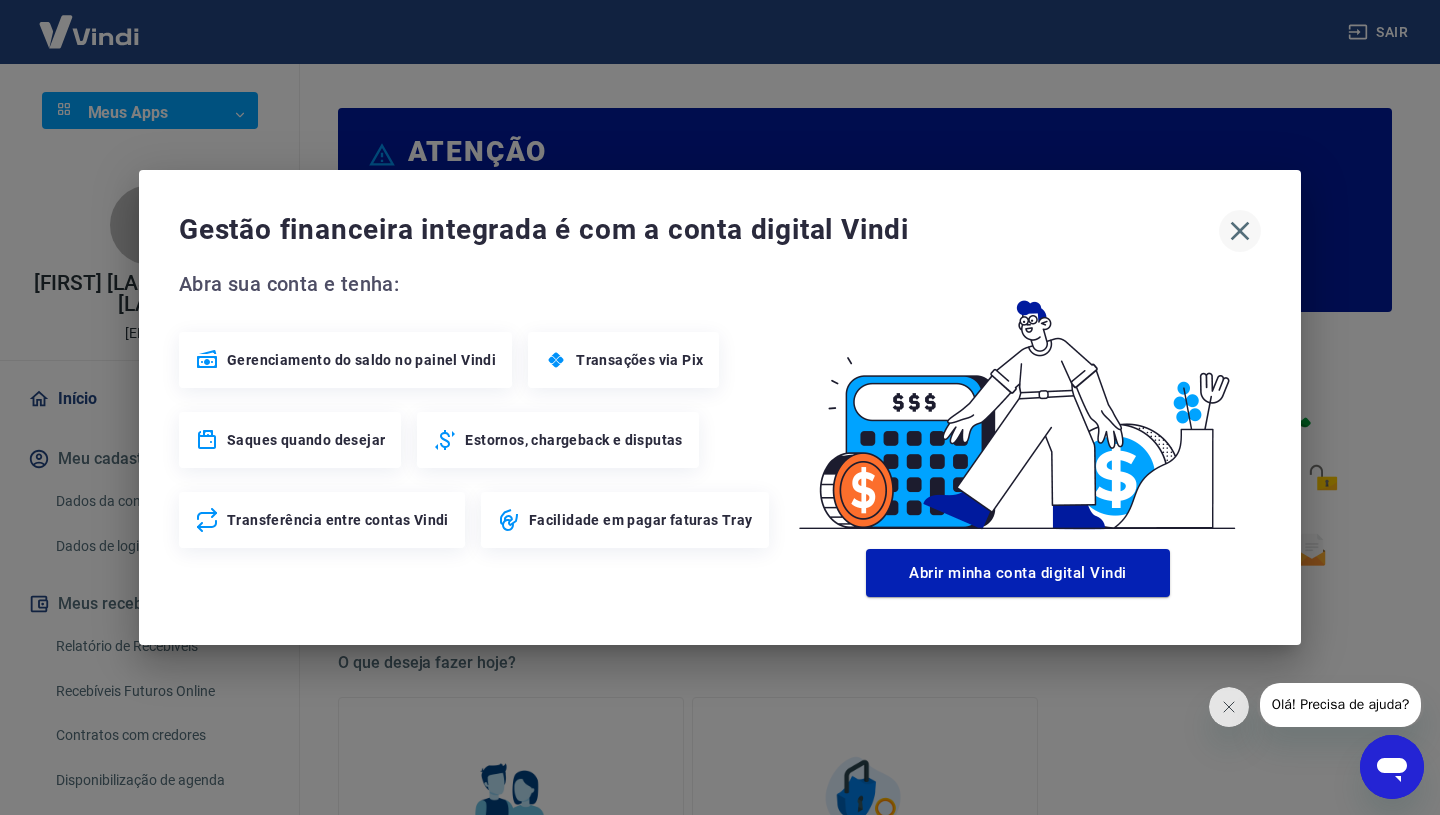click 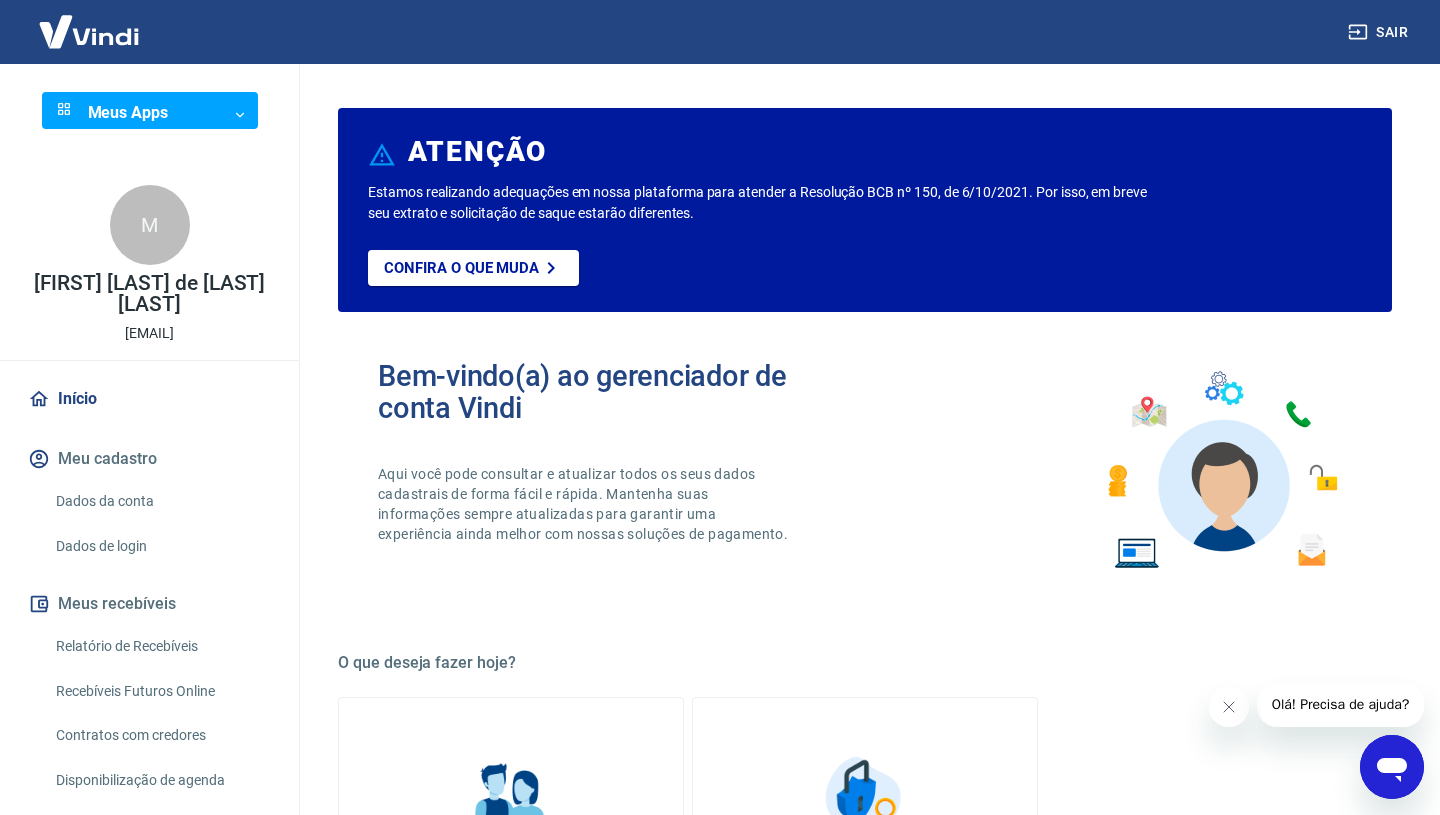 scroll, scrollTop: 105, scrollLeft: 0, axis: vertical 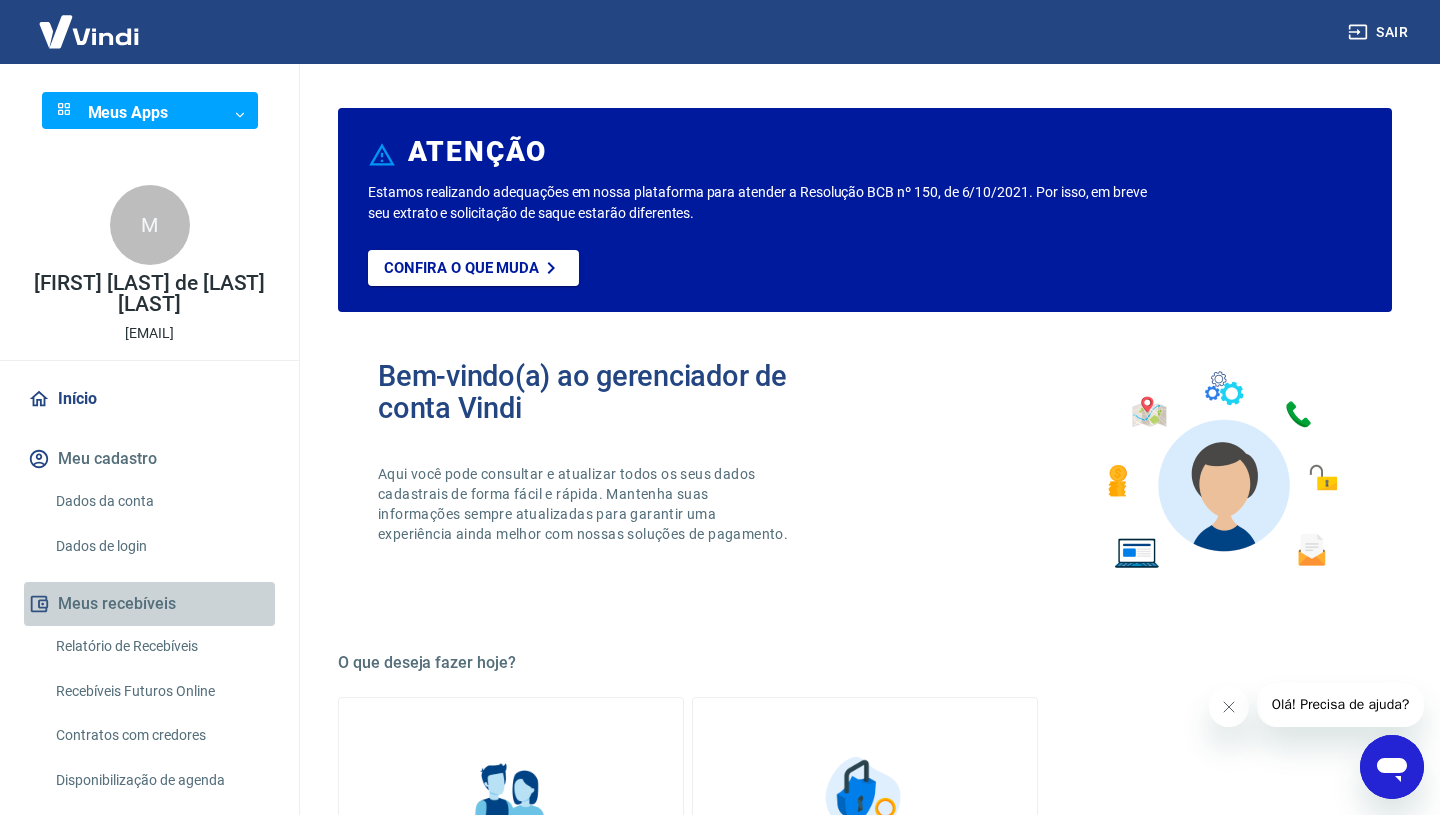 click on "Meus recebíveis" at bounding box center [149, 604] 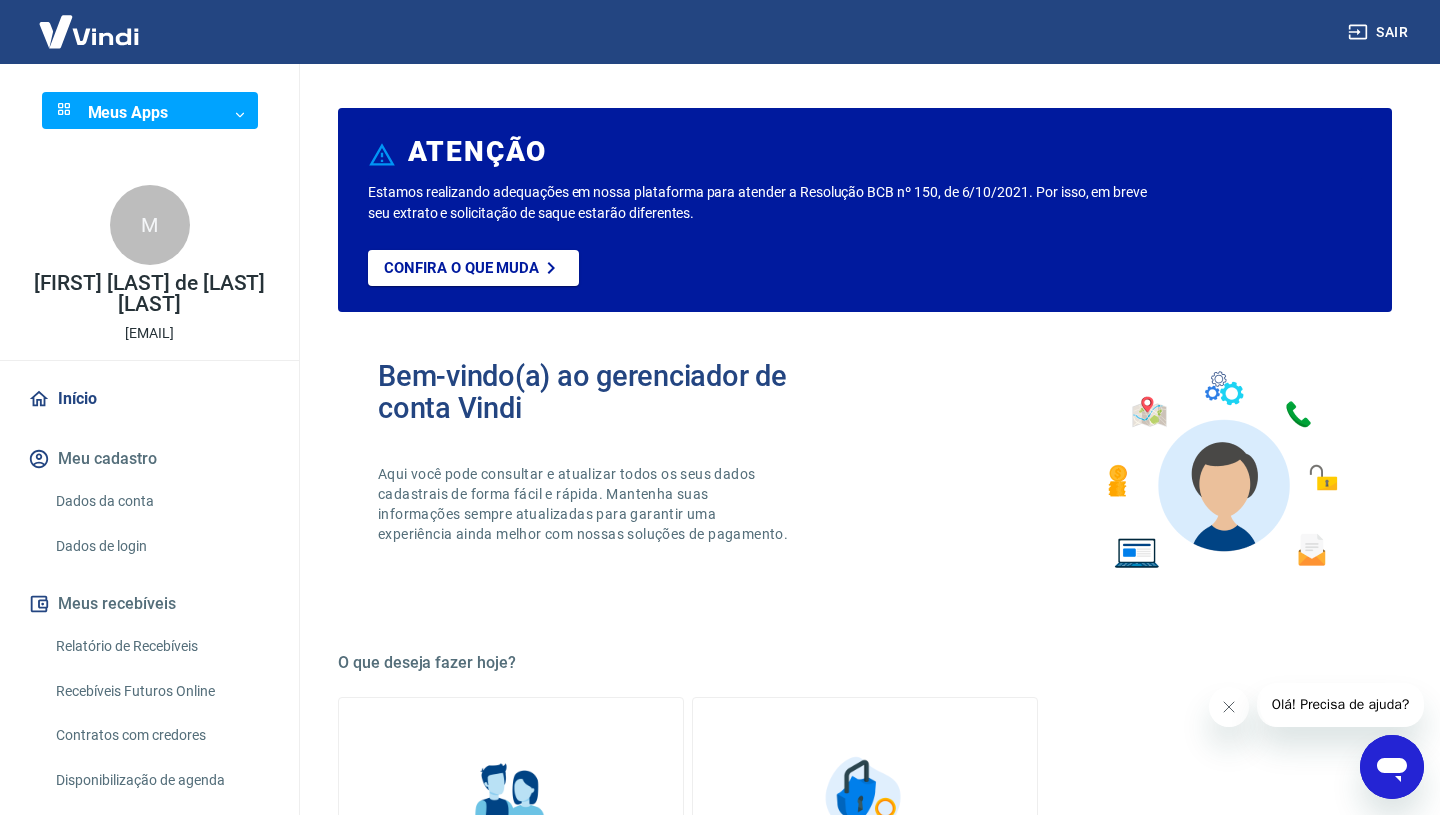 click on "Meus recebíveis" at bounding box center (149, 604) 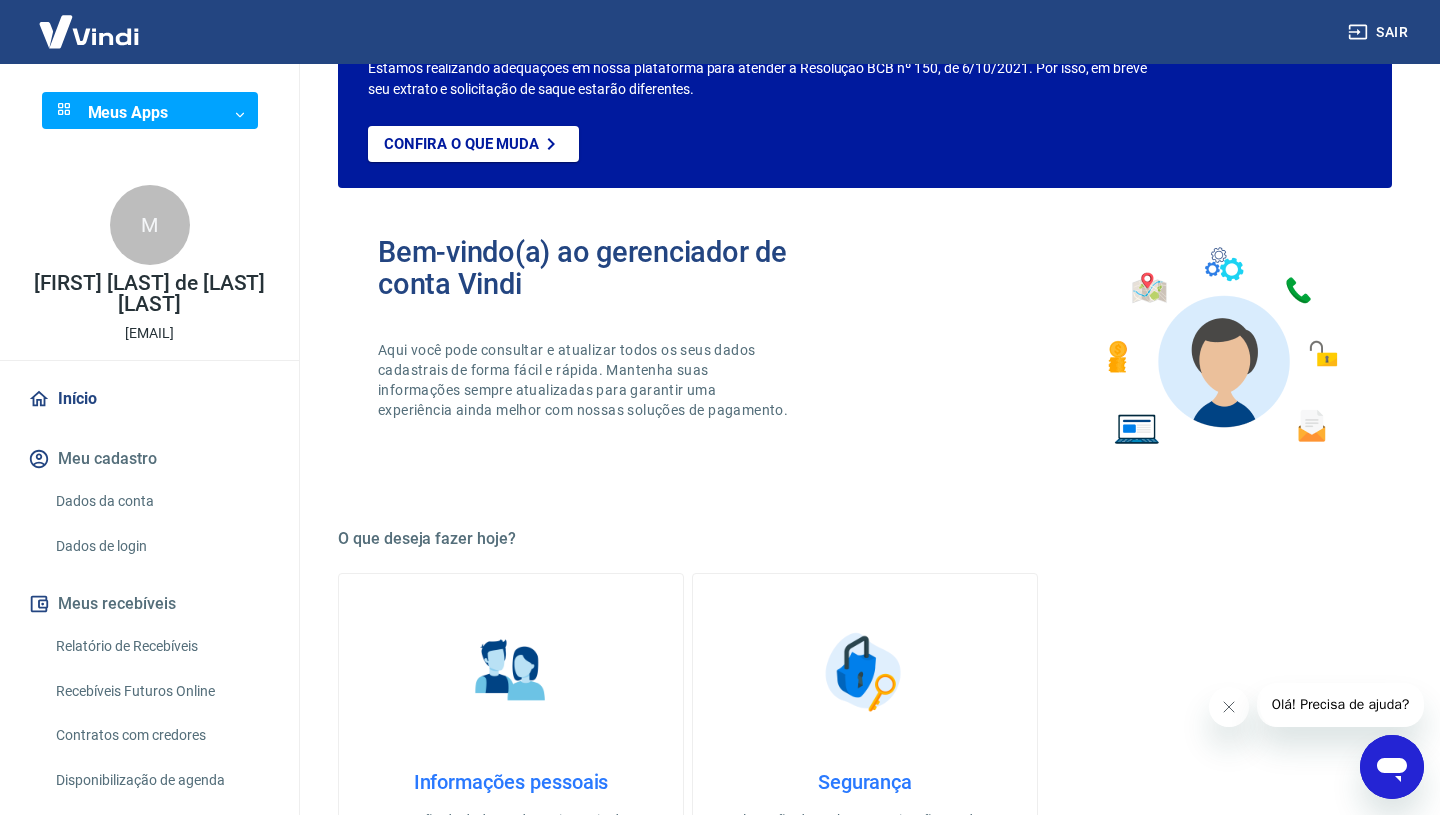 scroll, scrollTop: 0, scrollLeft: 0, axis: both 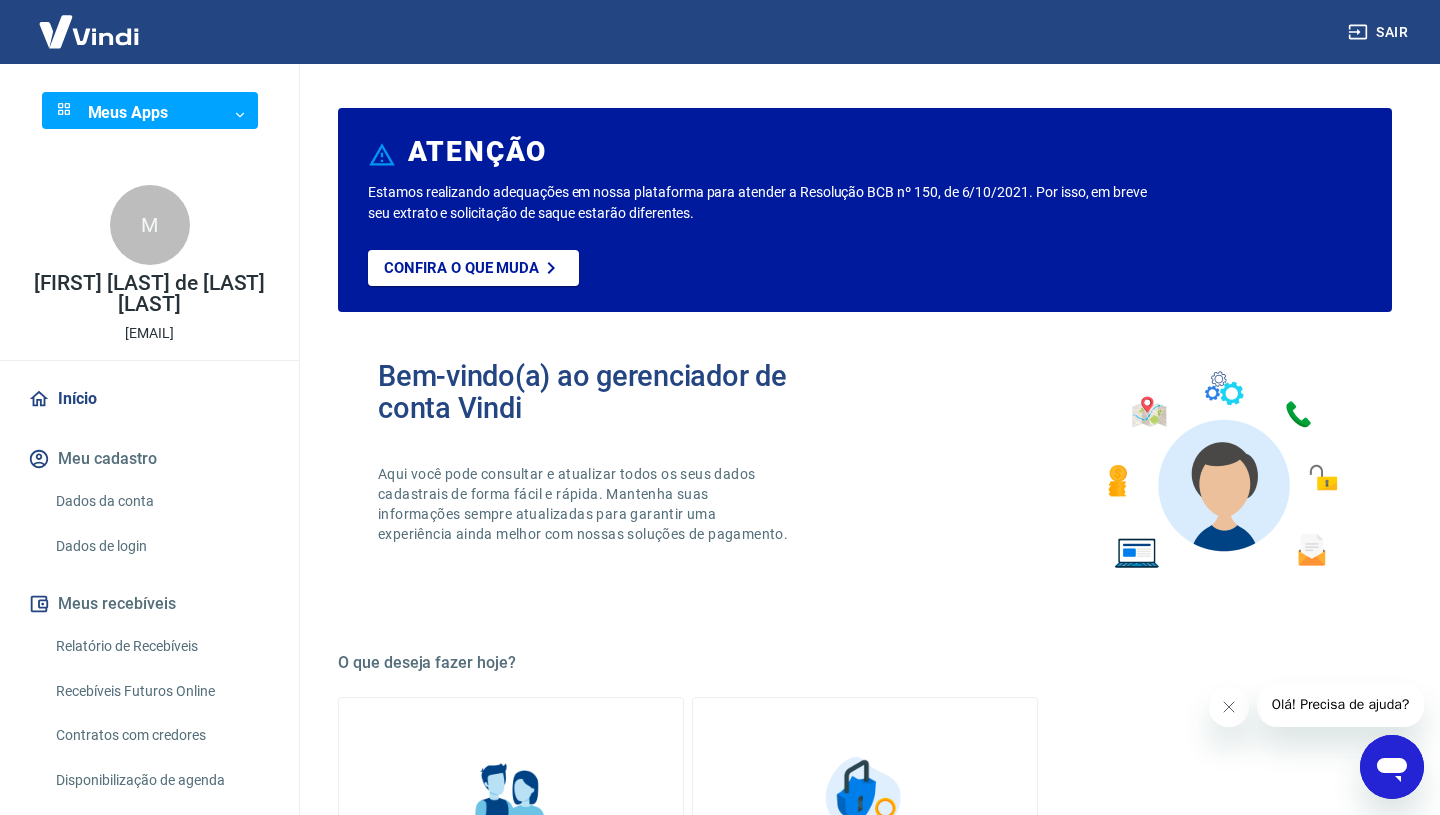 click on "Sair Meus Apps ​ ​ M Marcella Assed de Andrade Poppe marcellaassed@hotmail.com Início Meu cadastro Dados da conta Dados de login Meus recebíveis Relatório de Recebíveis Recebíveis Futuros Online Contratos com credores Disponibilização de agenda Segurança Fale conosco ATENÇÃO Estamos realizando adequações em nossa plataforma para atender a Resolução BCB nº 150, de 6/10/2021. Por isso, em breve seu extrato e solicitação de saque estarão diferentes. Confira o que muda Bem-vindo(a) ao gerenciador de conta Vindi Aqui você pode consultar e atualizar todos os seus dados cadastrais de forma fácil e rápida. Mantenha suas informações sempre atualizadas para garantir uma experiência ainda melhor com nossas soluções de pagamento. O que deseja fazer hoje? Informações pessoais Gestão de dados cadastrais, envio de documentos, alteração de telefone e endereços. Segurança Alteração de senha, autenticação em duas etapas, histórico de logins, gerenciamento de dispositivos. Acessar 2025" at bounding box center (720, 407) 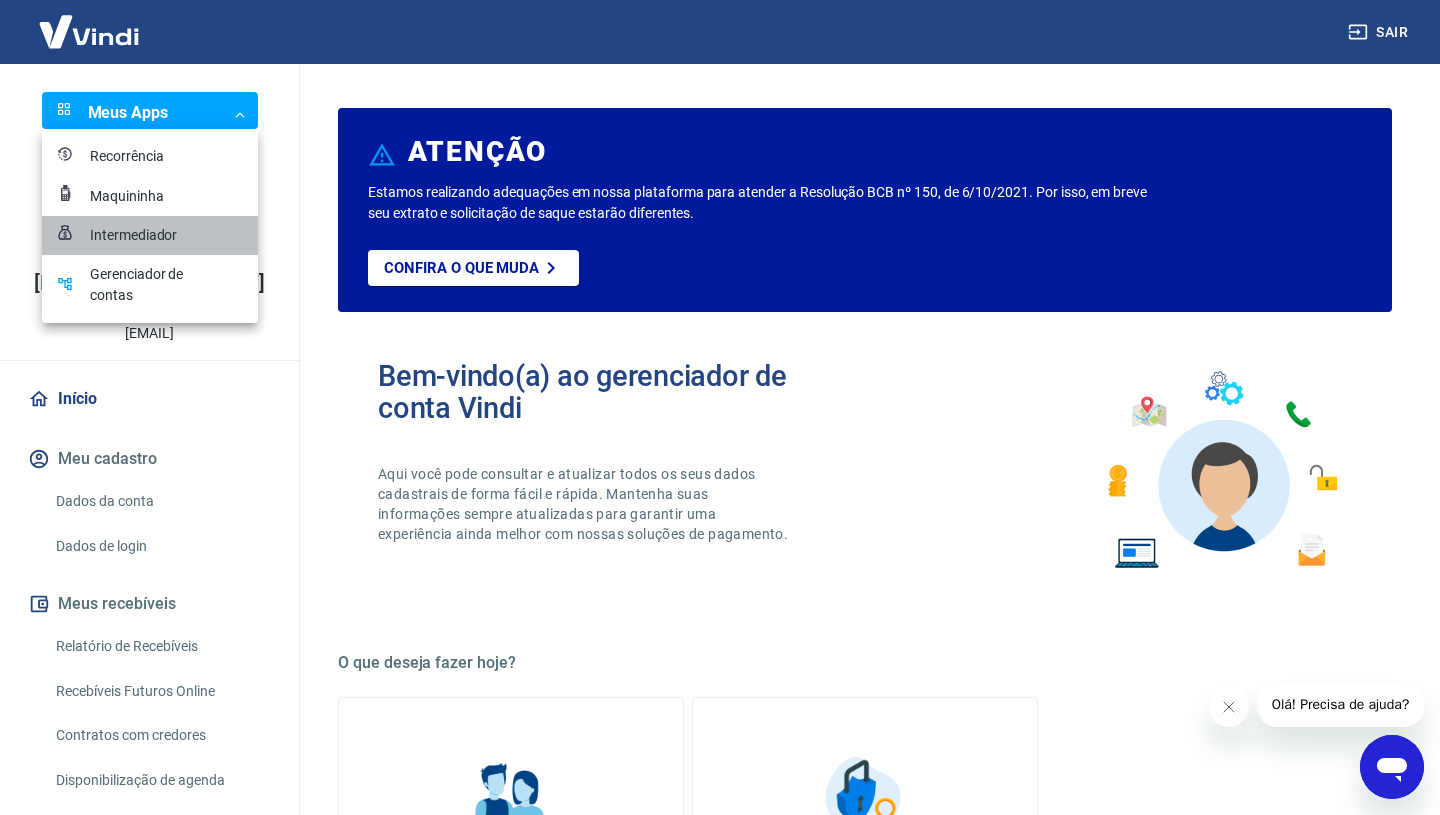 click on "Intermediador" at bounding box center (140, 235) 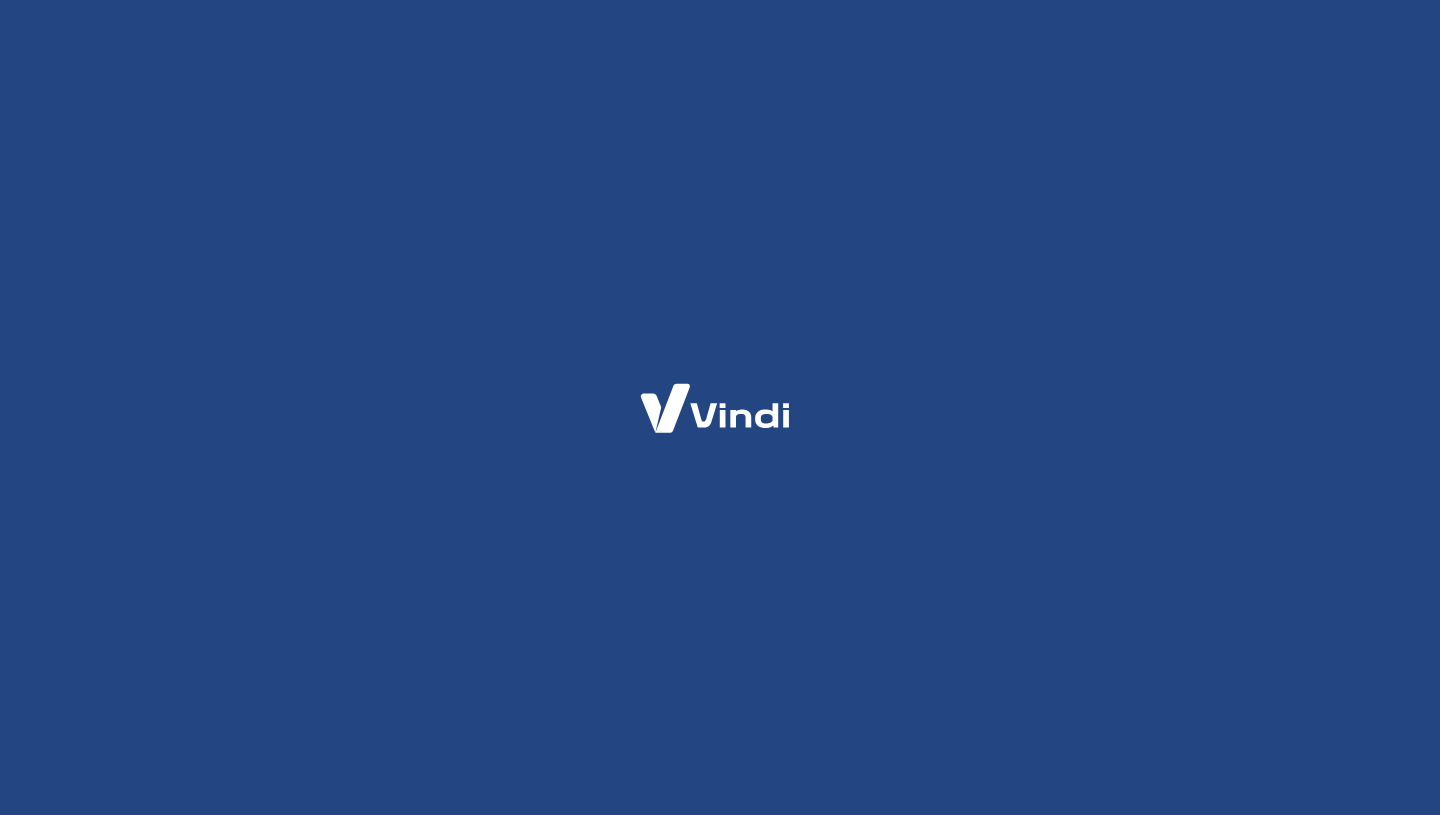 scroll, scrollTop: 0, scrollLeft: 0, axis: both 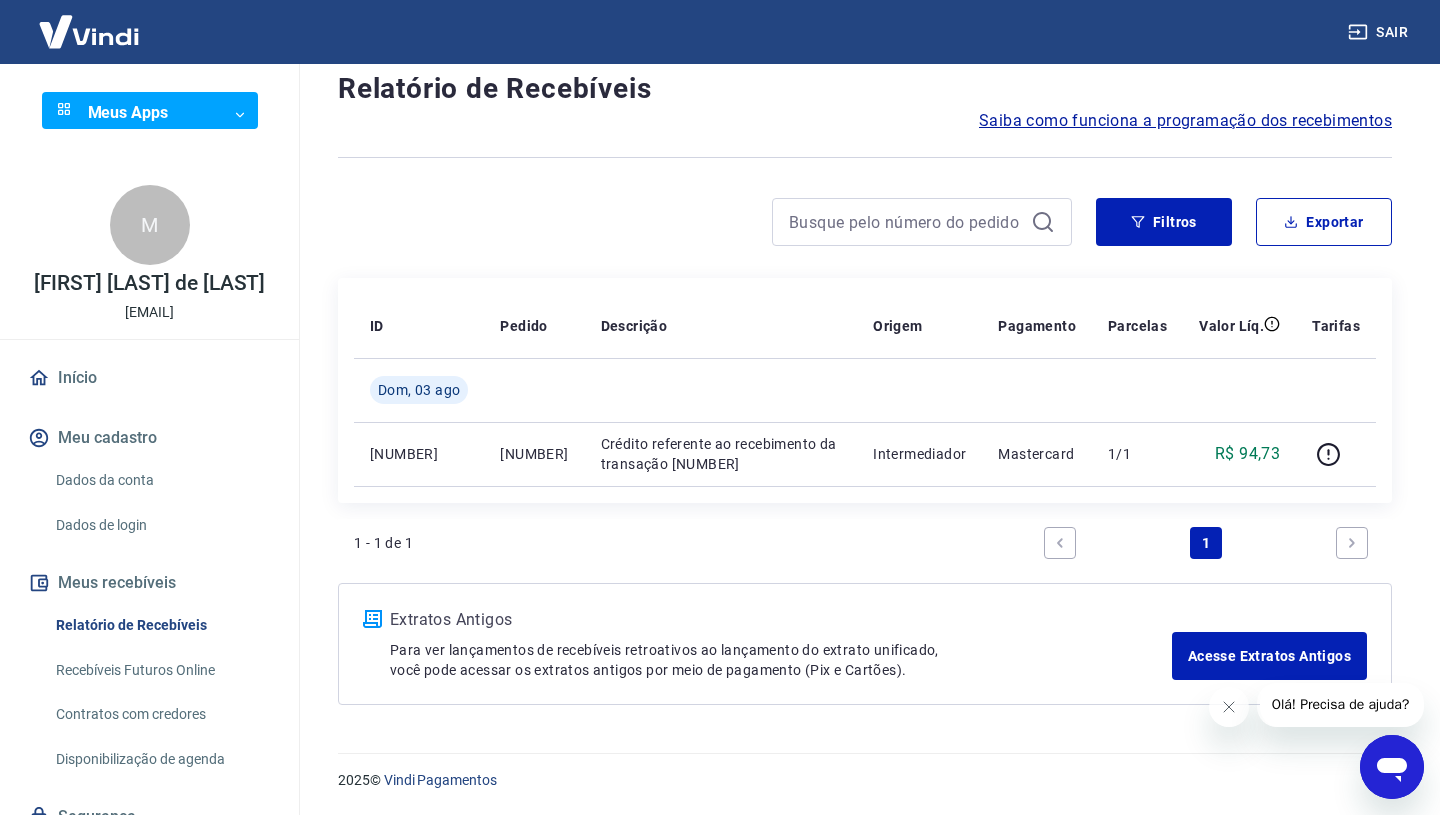 click on "Saiba como funciona a programação dos recebimentos" at bounding box center [1185, 121] 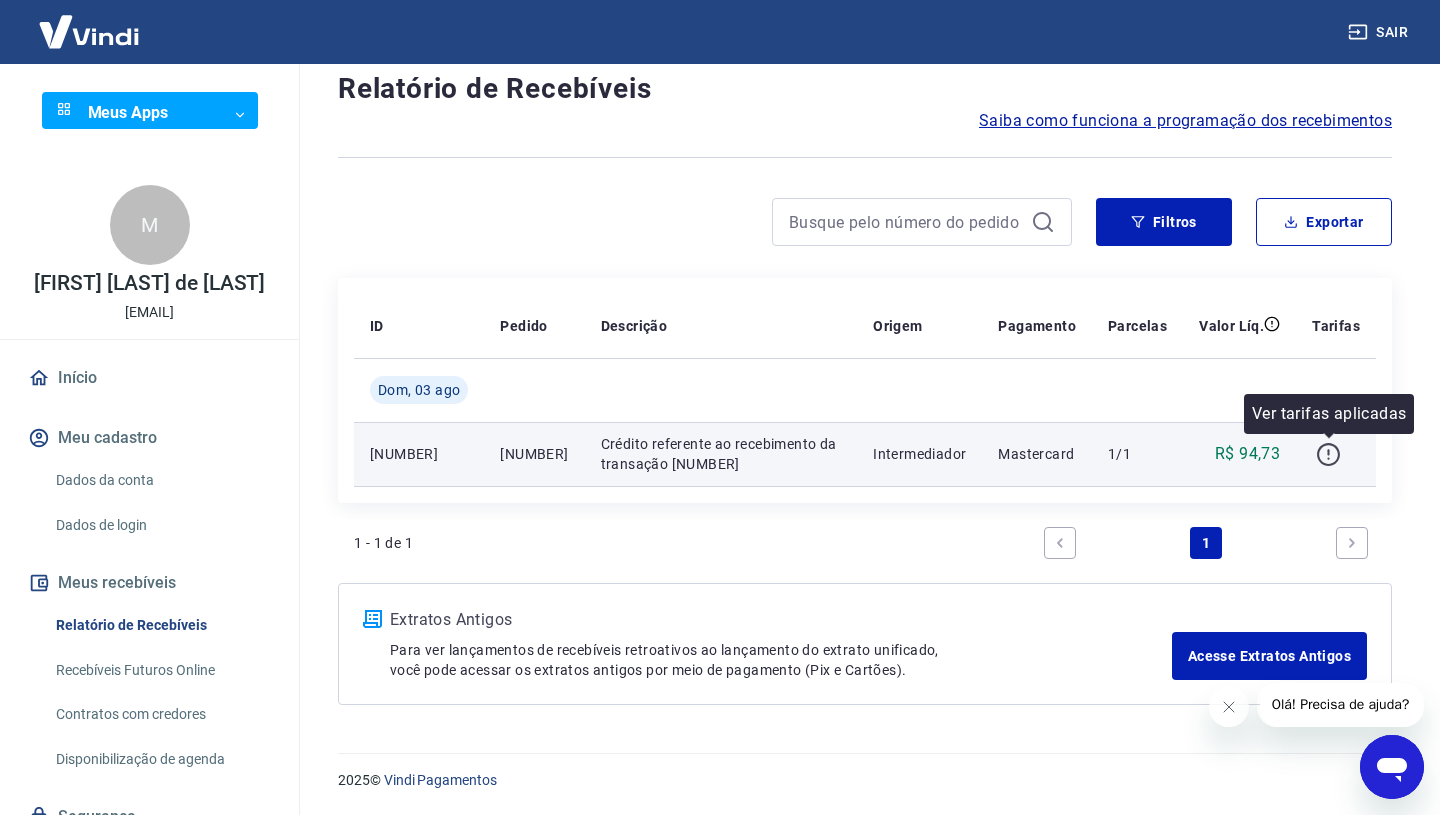 click 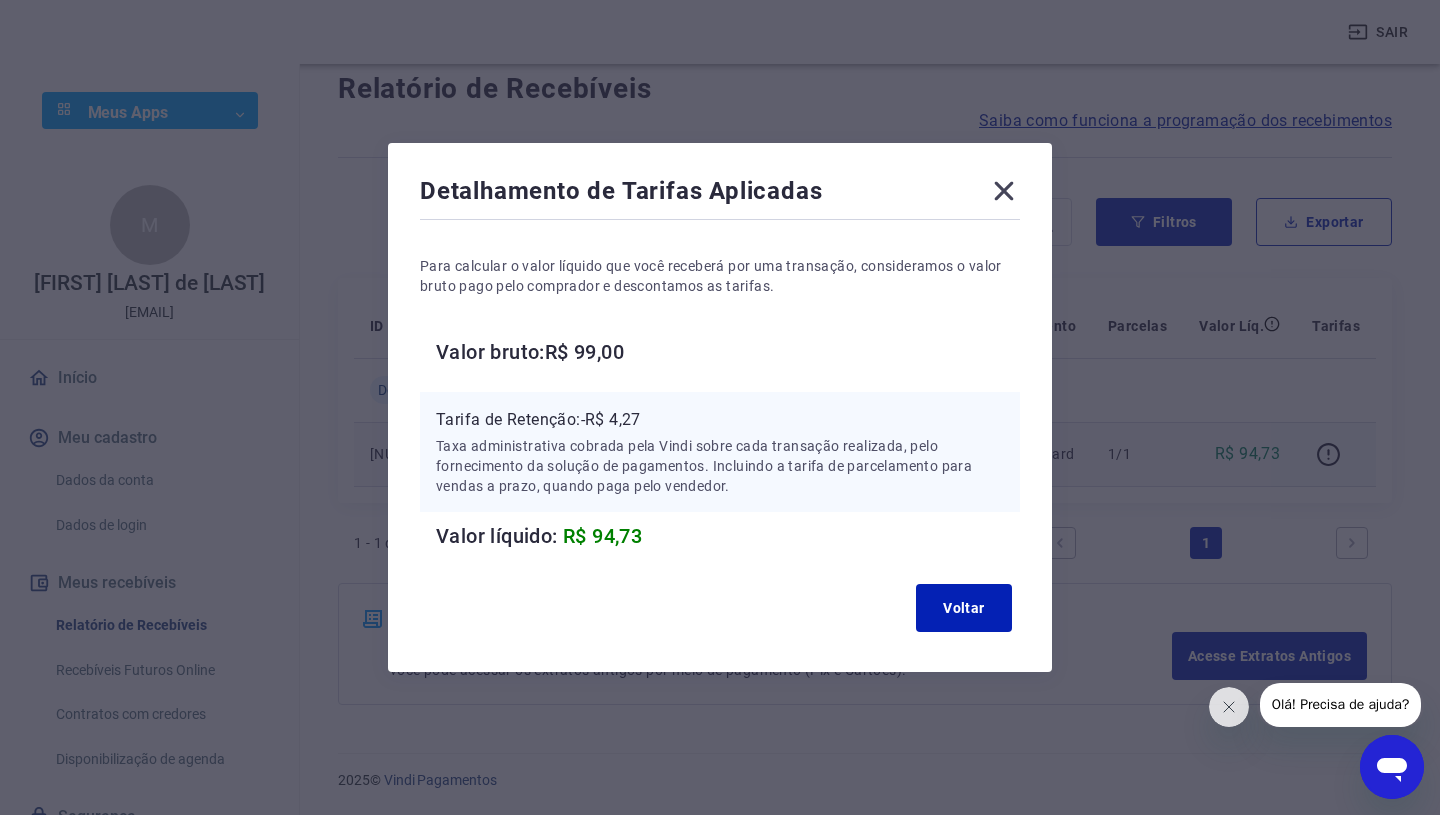 click 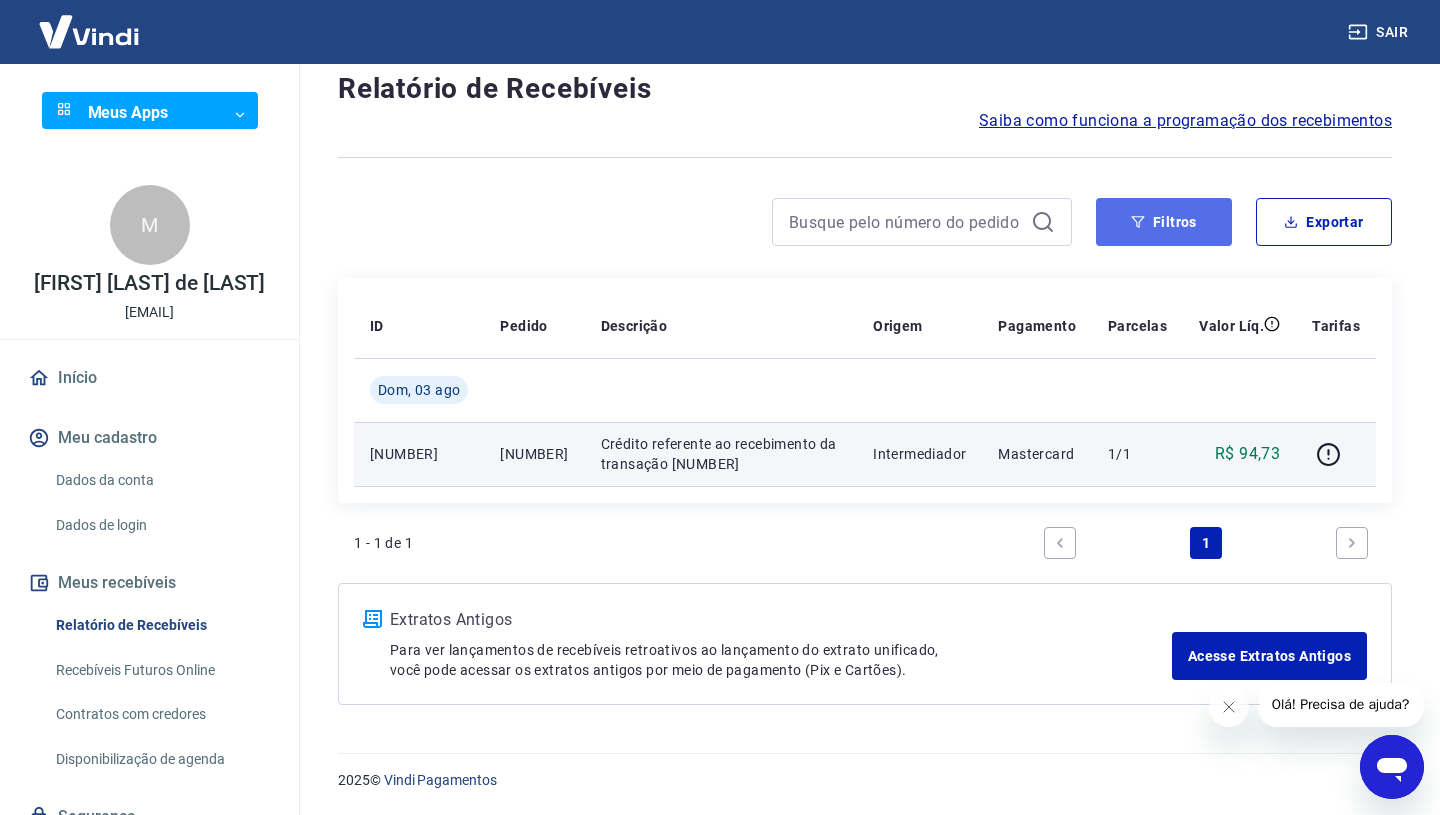 click on "Filtros" at bounding box center (1164, 222) 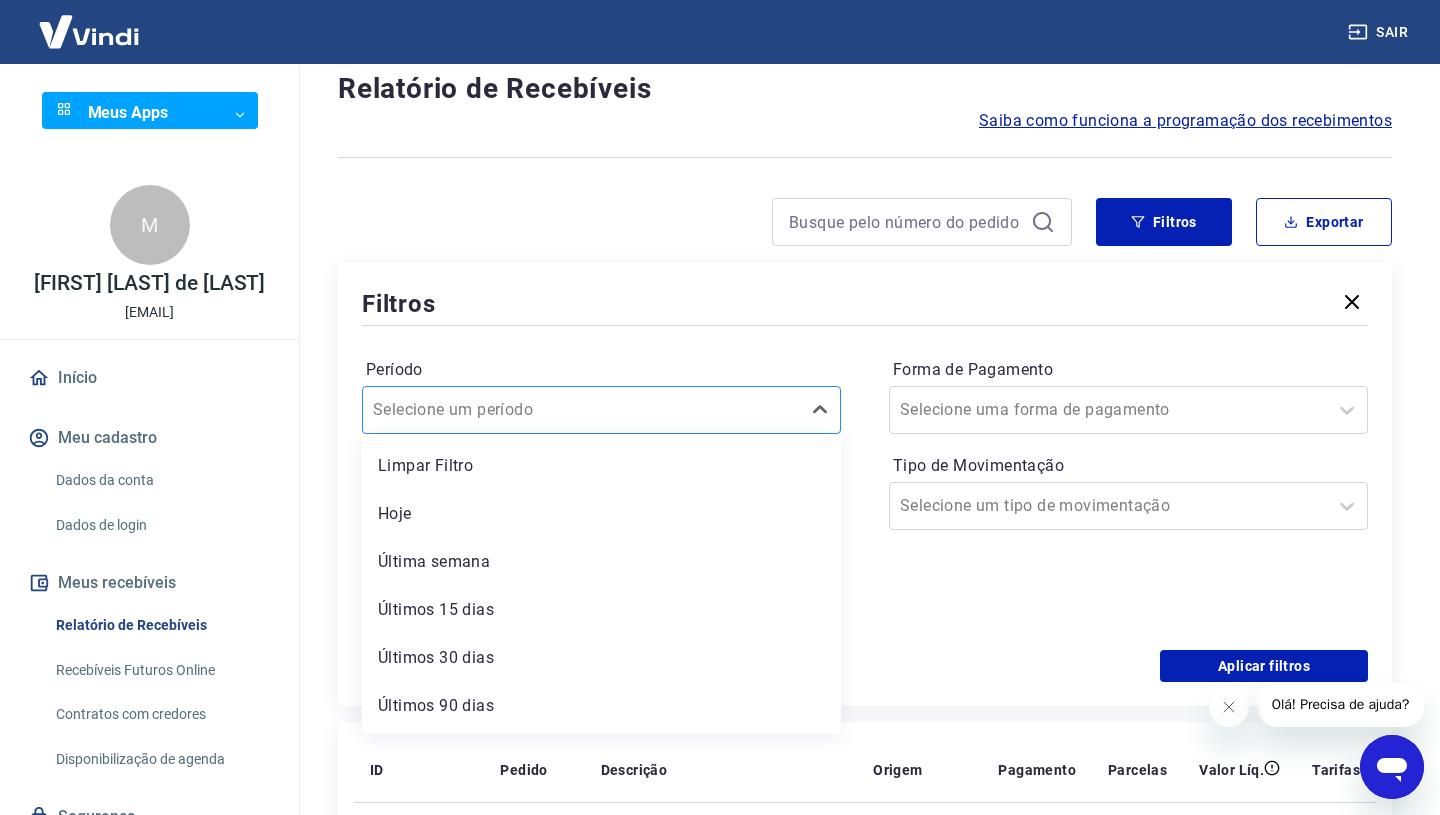 click at bounding box center [581, 410] 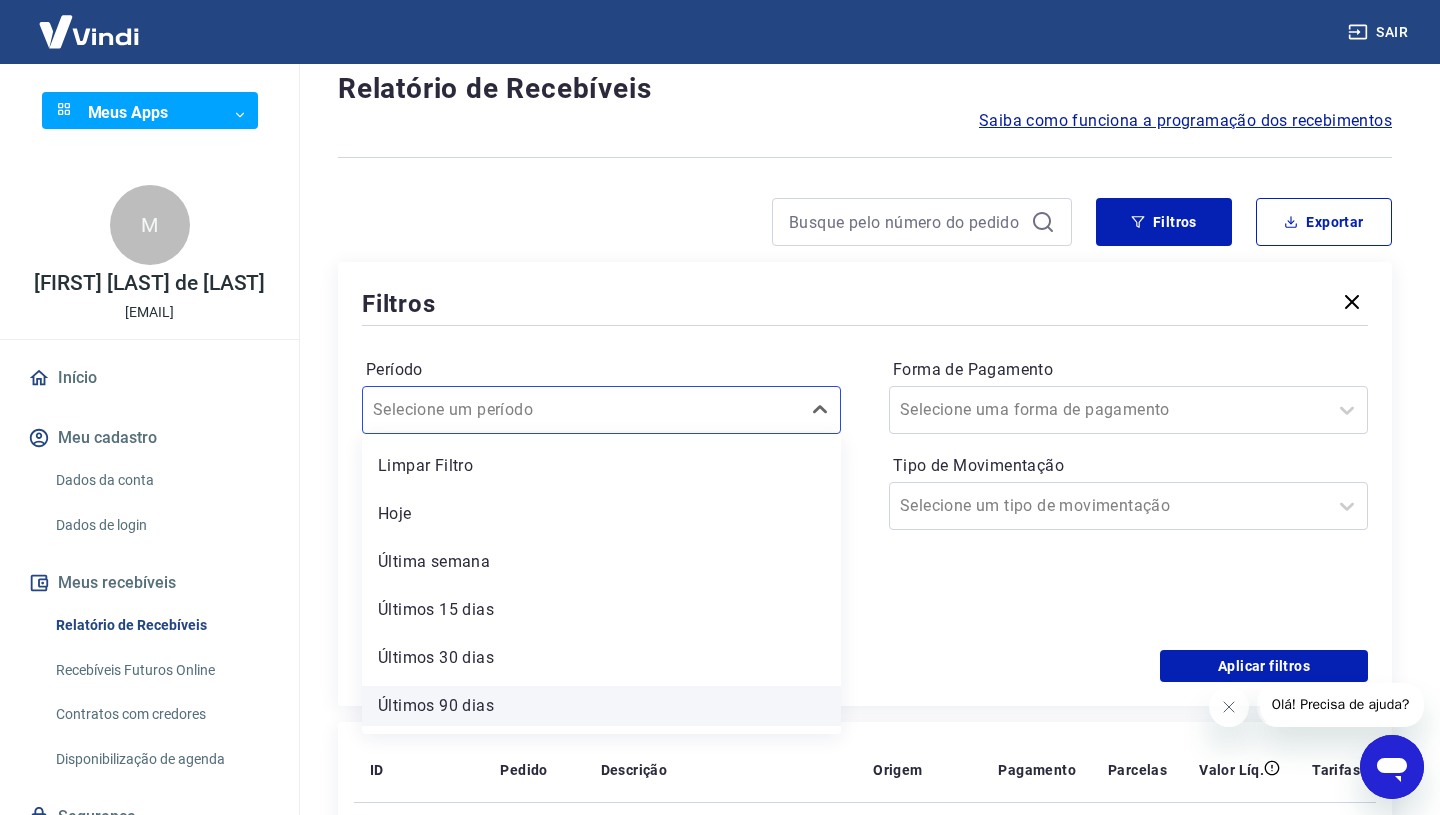 click on "Últimos 90 dias" at bounding box center [601, 706] 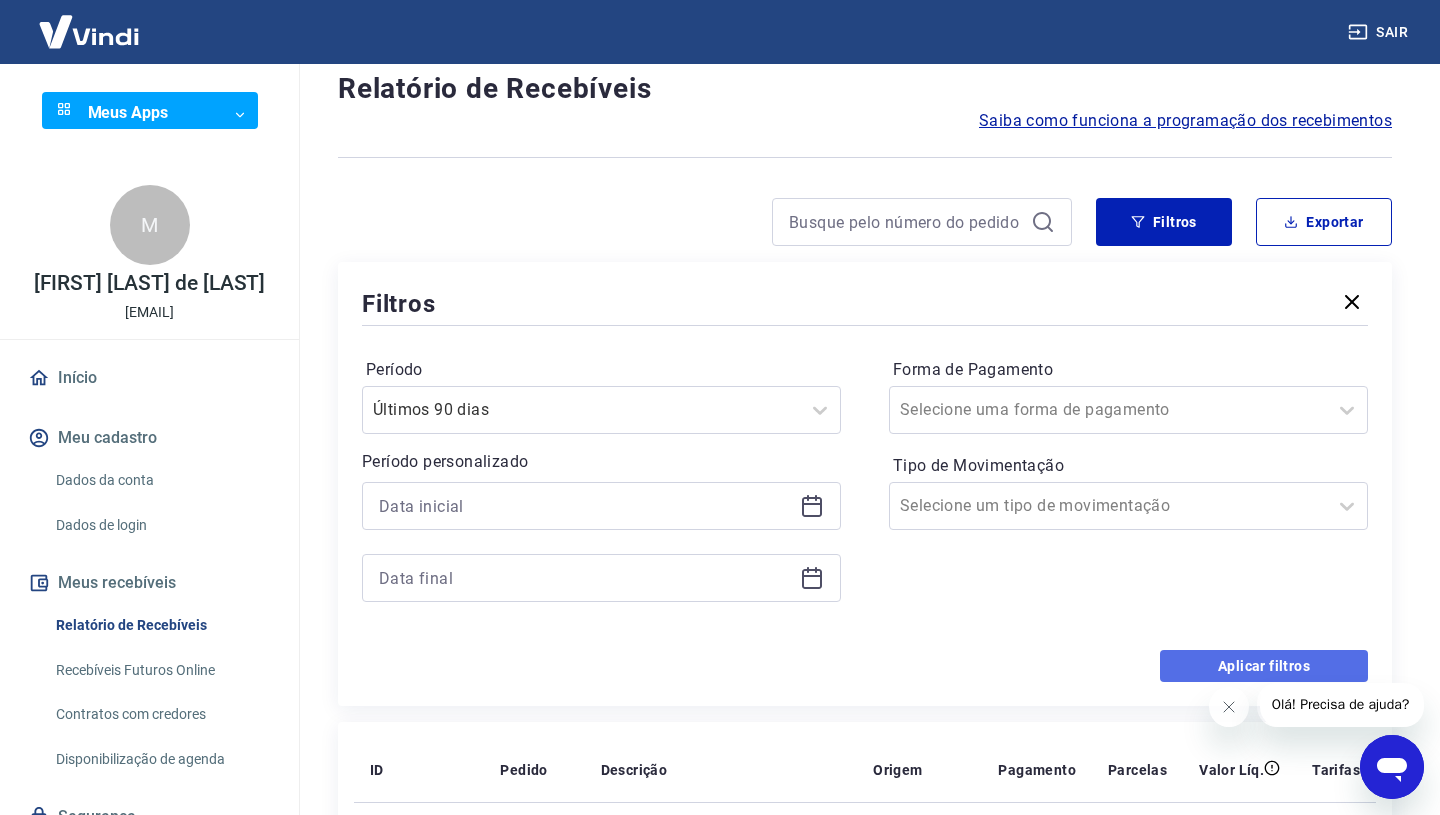 click on "Aplicar filtros" at bounding box center (1264, 666) 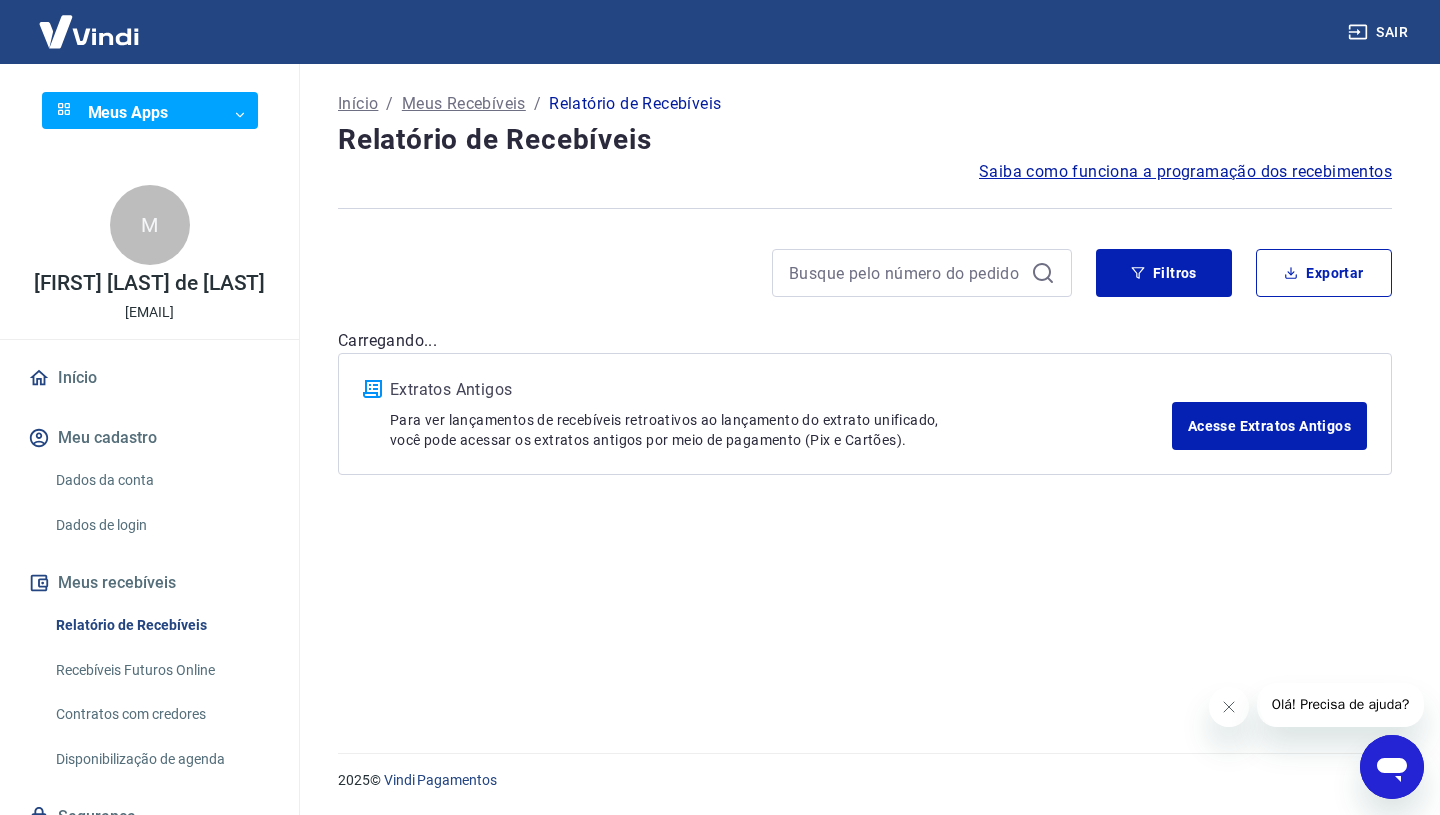 scroll, scrollTop: 0, scrollLeft: 0, axis: both 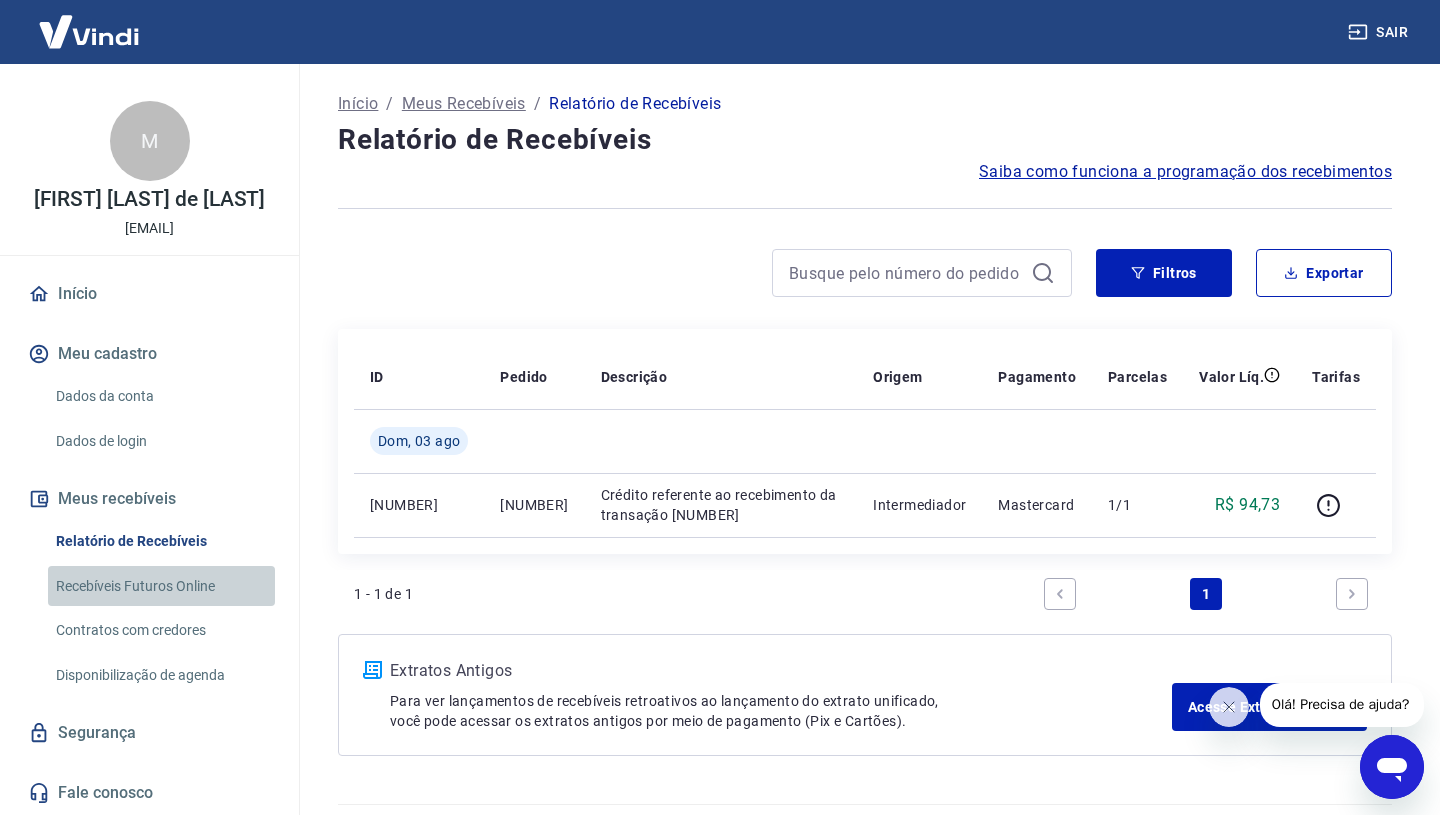 click on "Recebíveis Futuros Online" at bounding box center (161, 586) 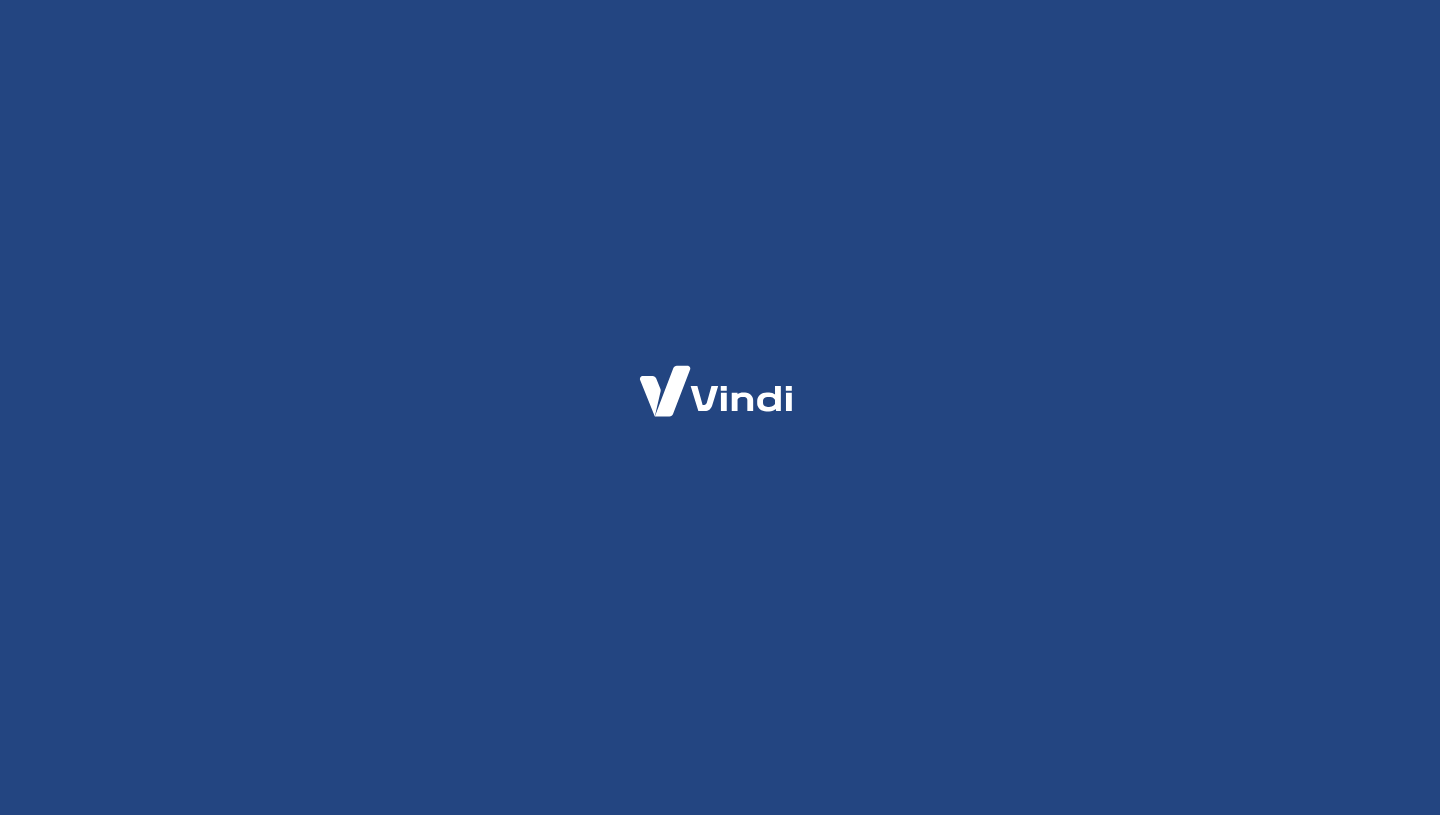 scroll, scrollTop: 0, scrollLeft: 0, axis: both 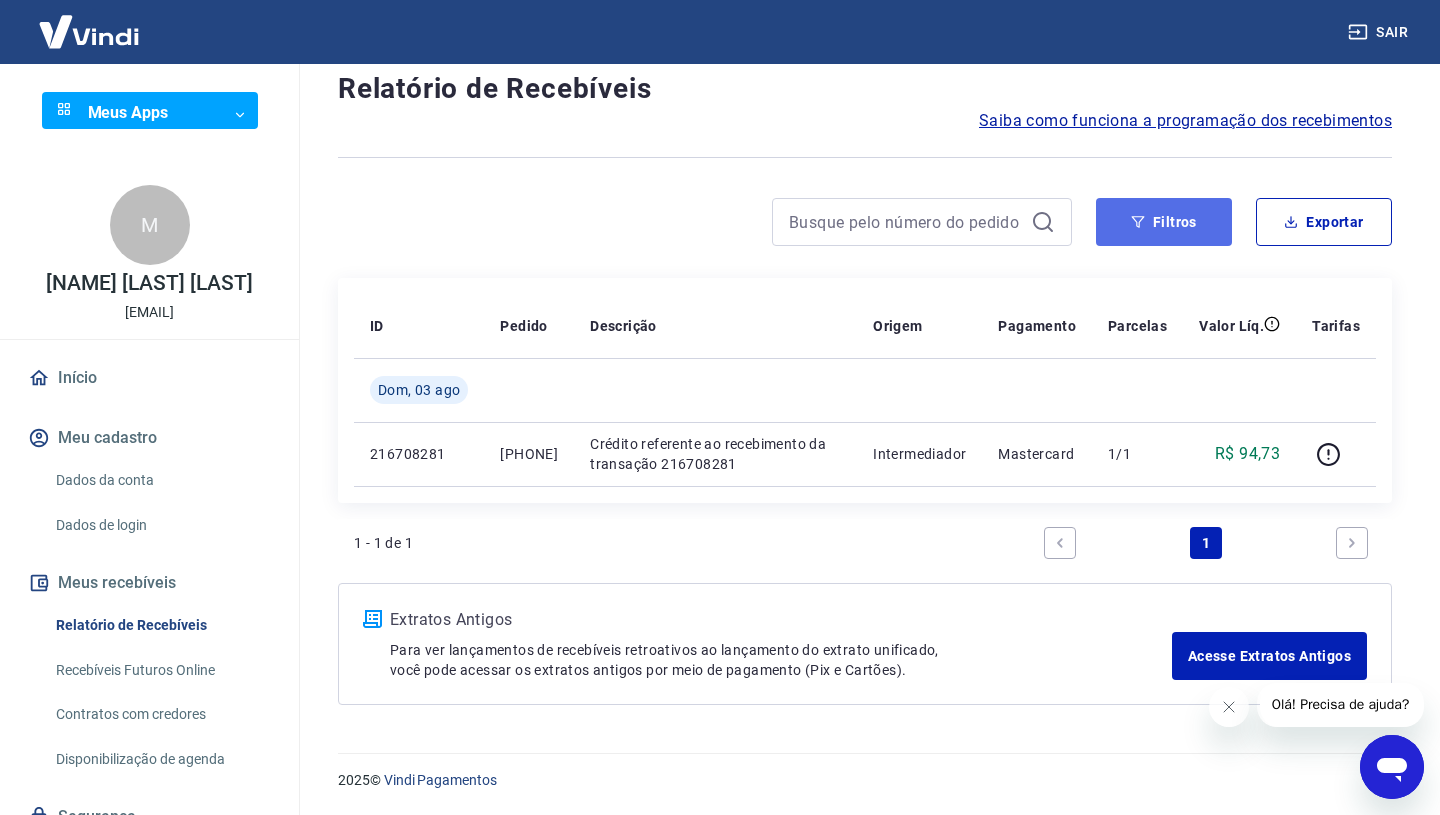 click on "Filtros" at bounding box center (1164, 222) 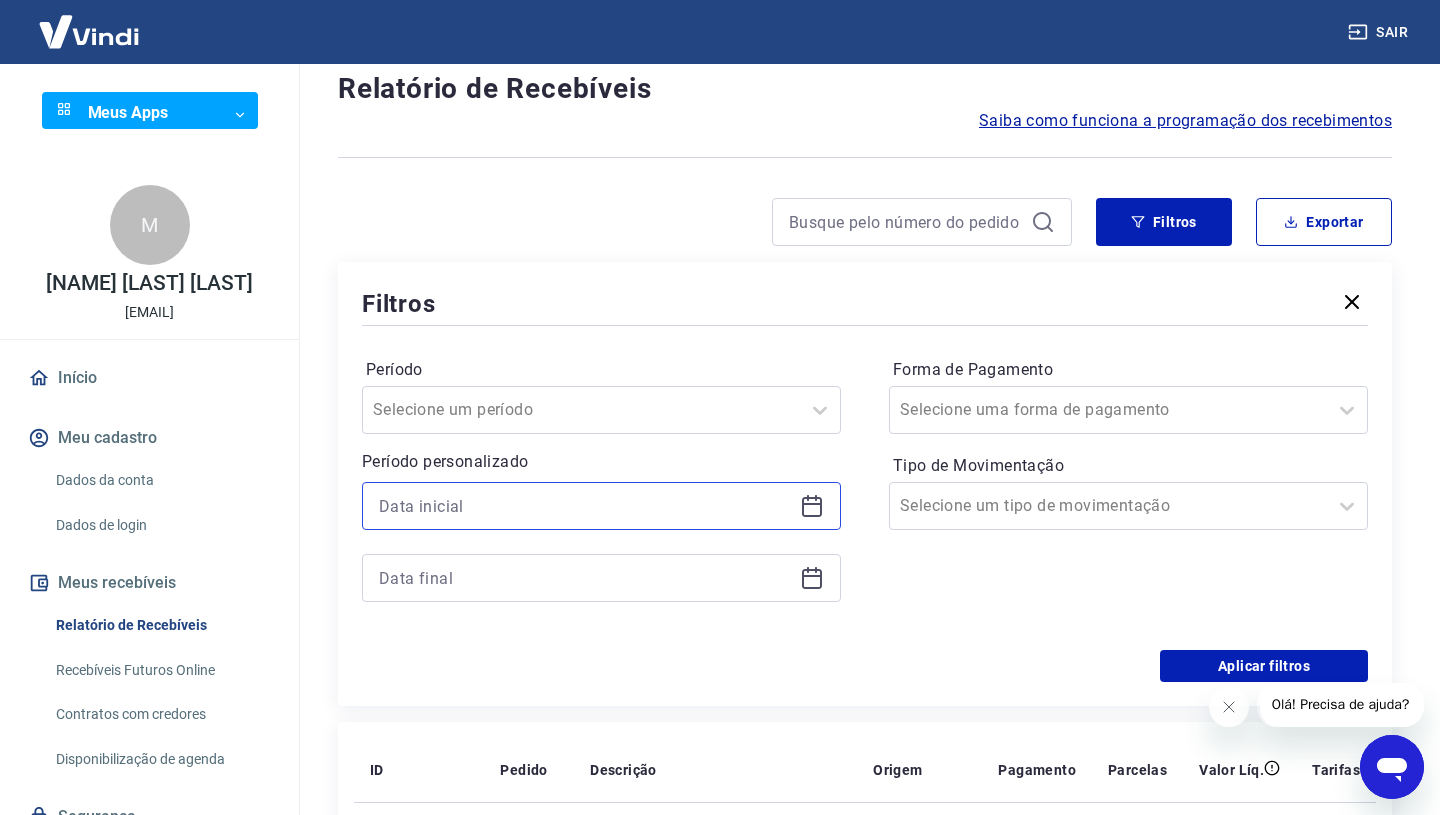 click at bounding box center [585, 506] 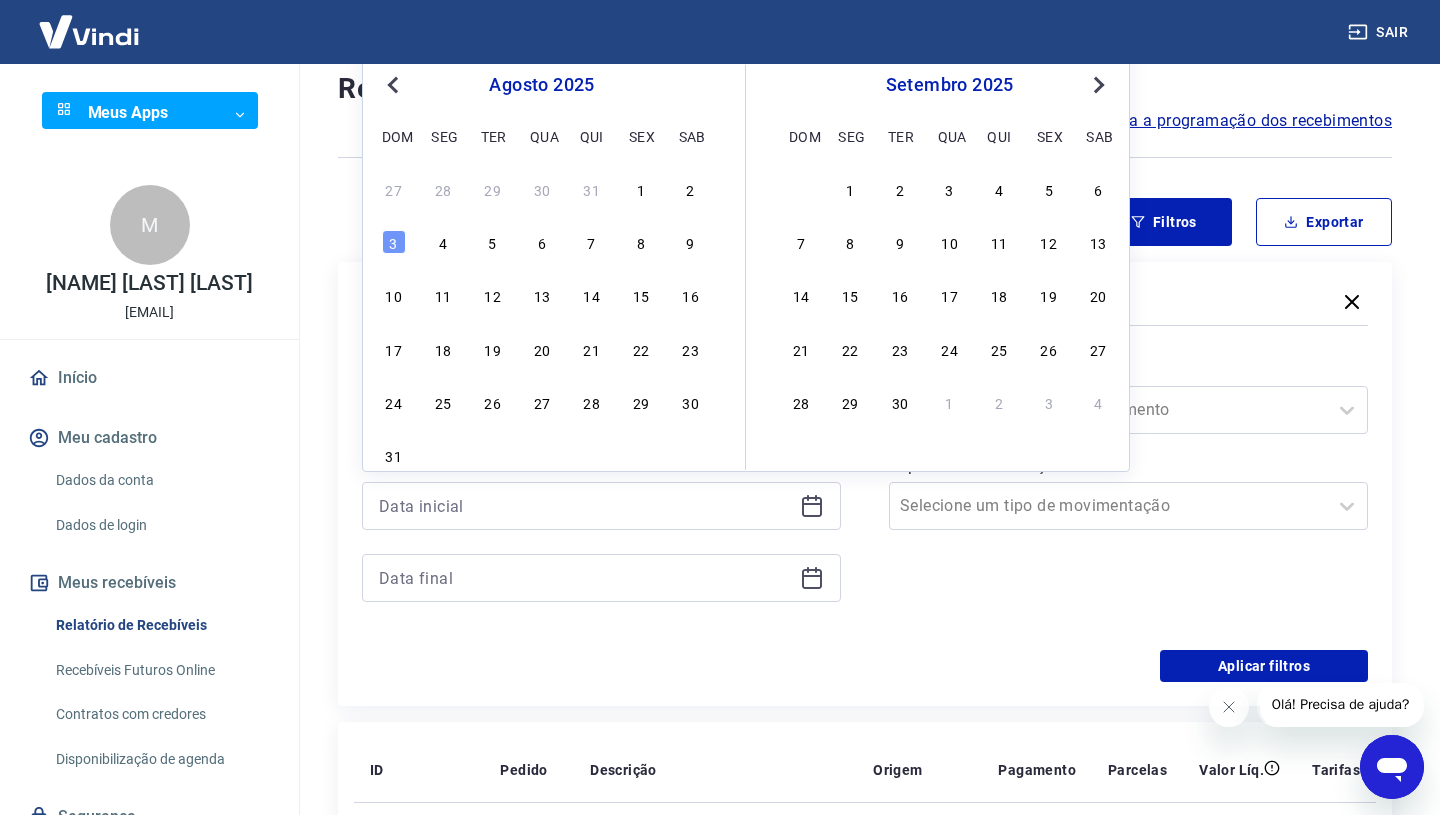 click on "Previous Month" at bounding box center [393, 85] 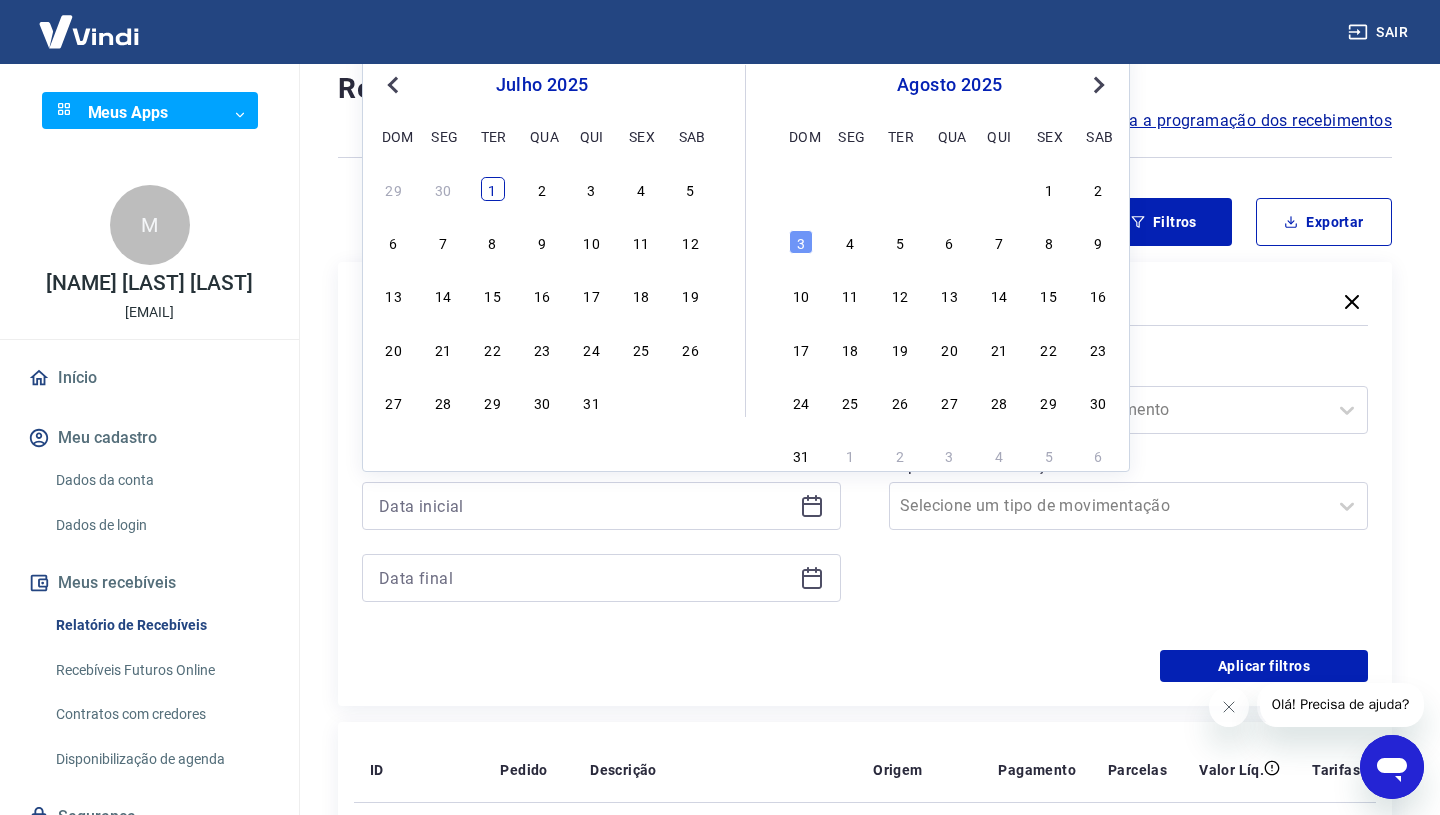 click on "1" at bounding box center [493, 189] 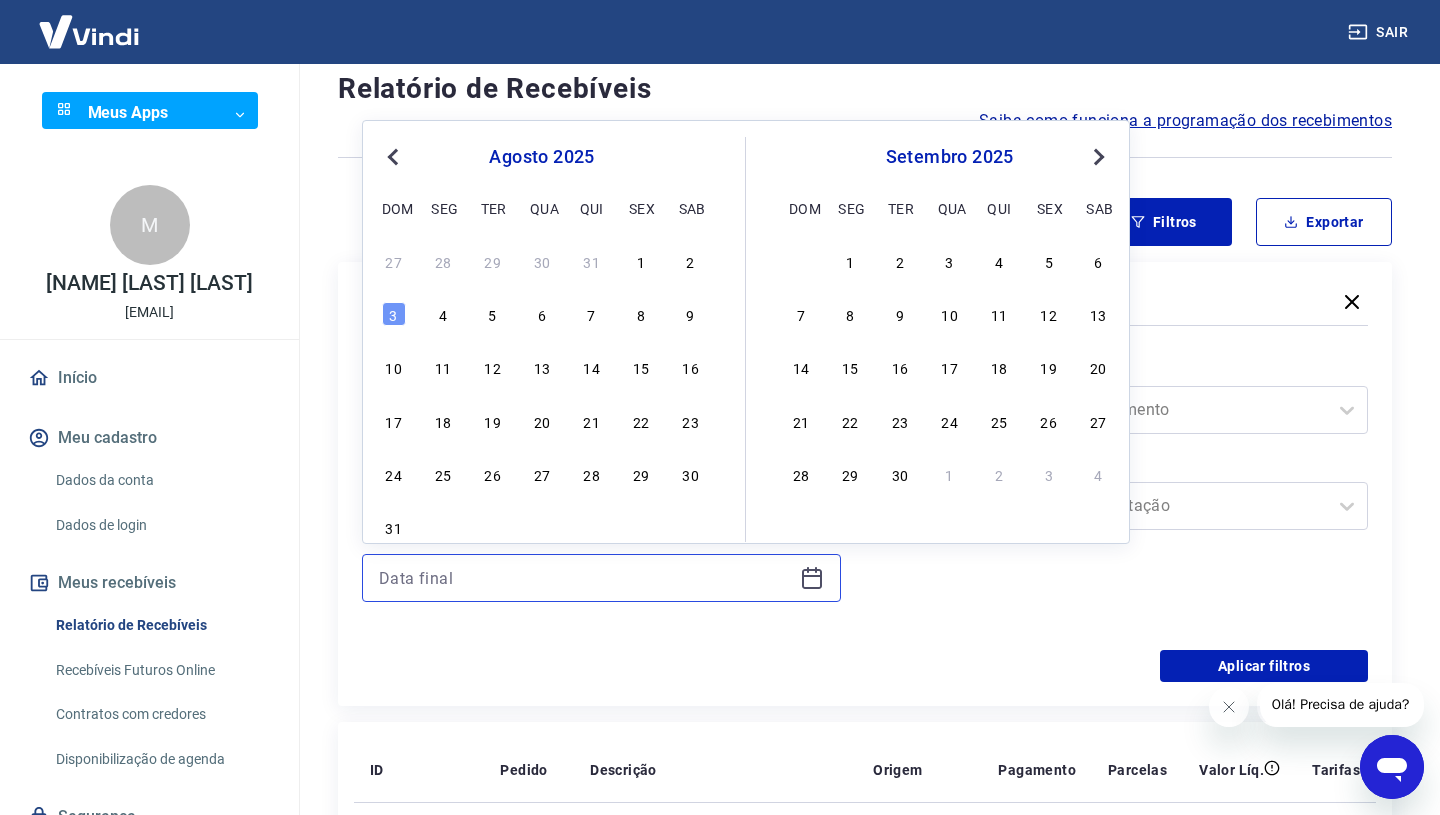 click at bounding box center (585, 578) 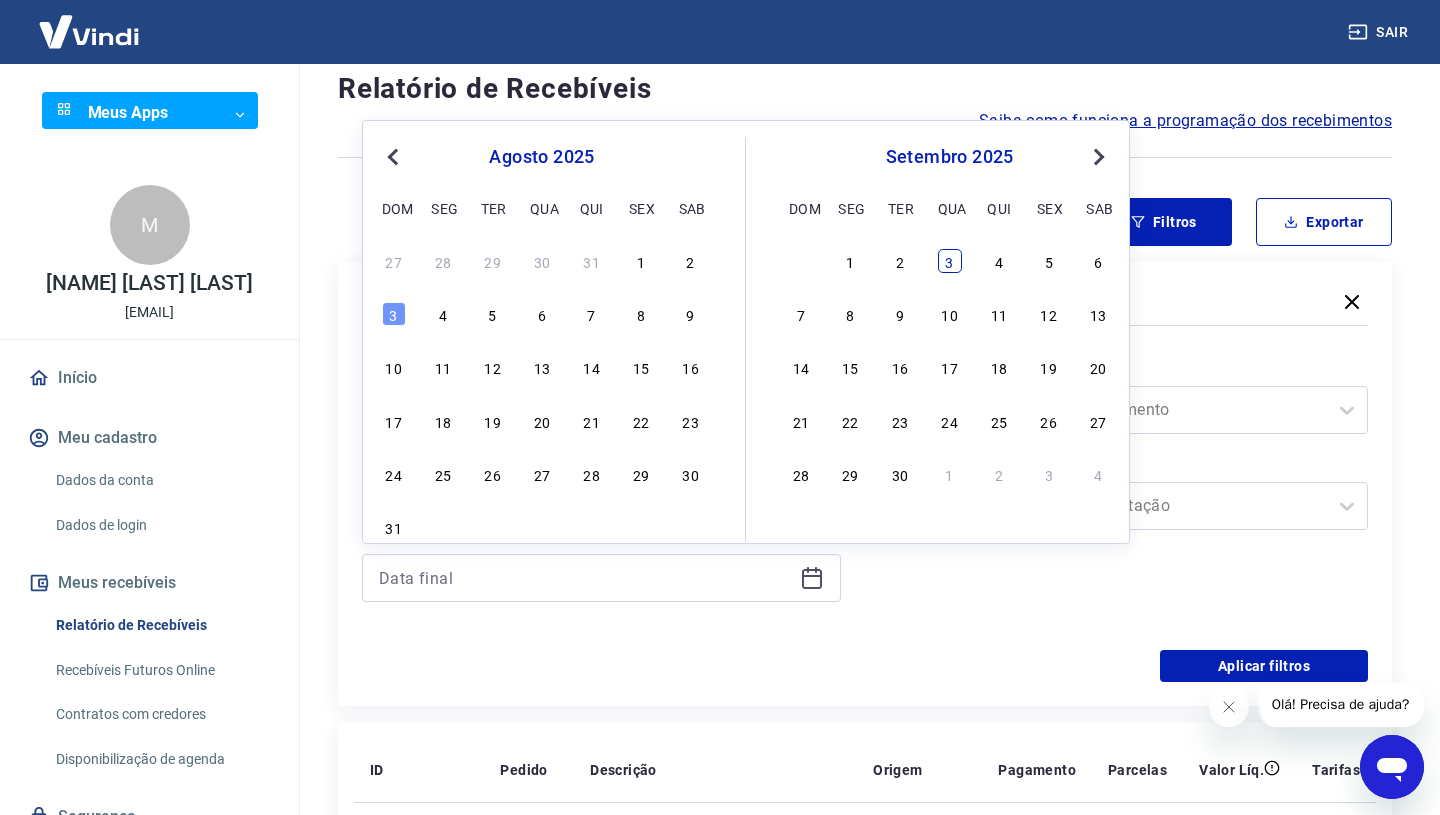 click on "3" at bounding box center [950, 261] 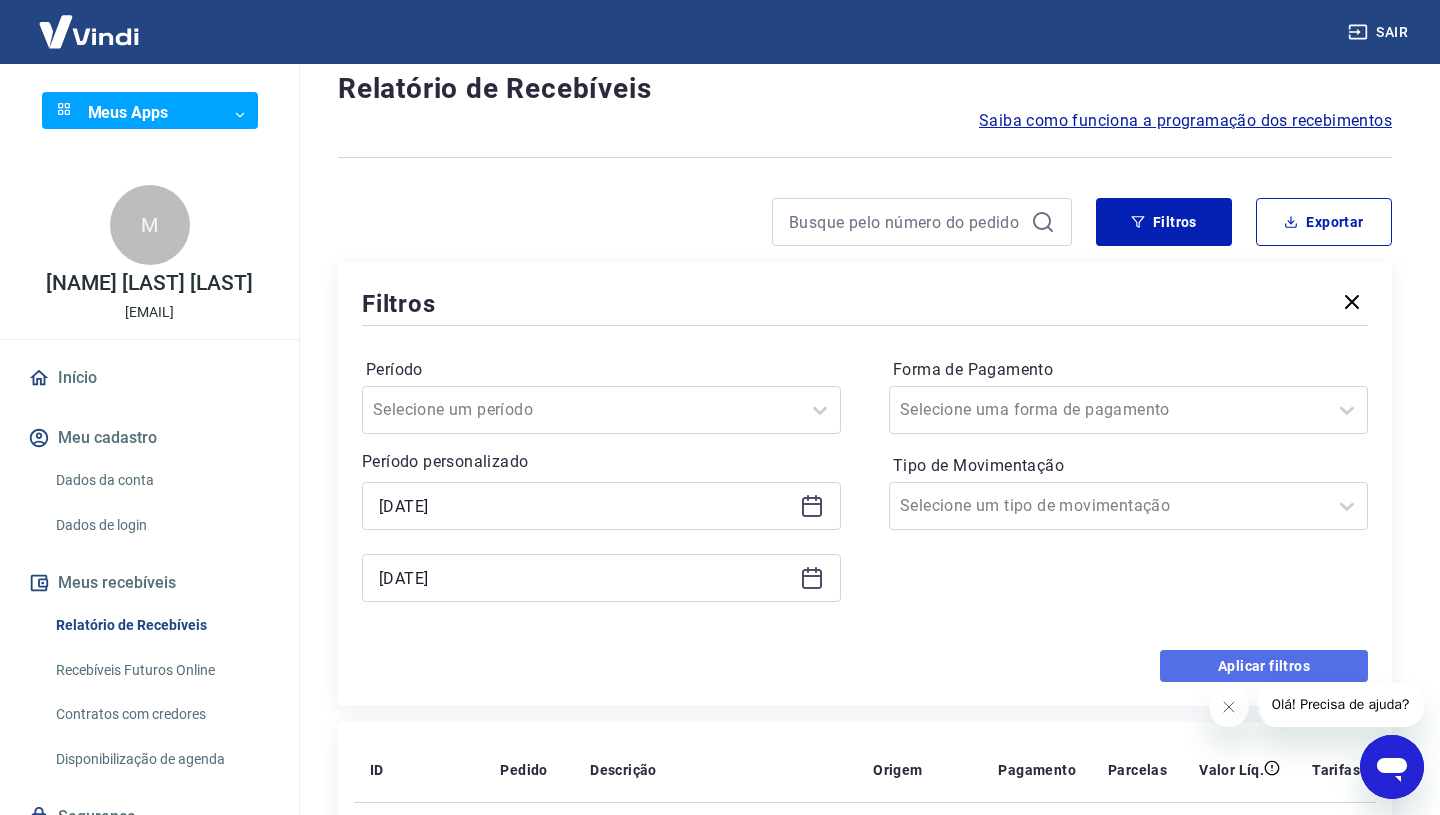 click on "Aplicar filtros" at bounding box center (1264, 666) 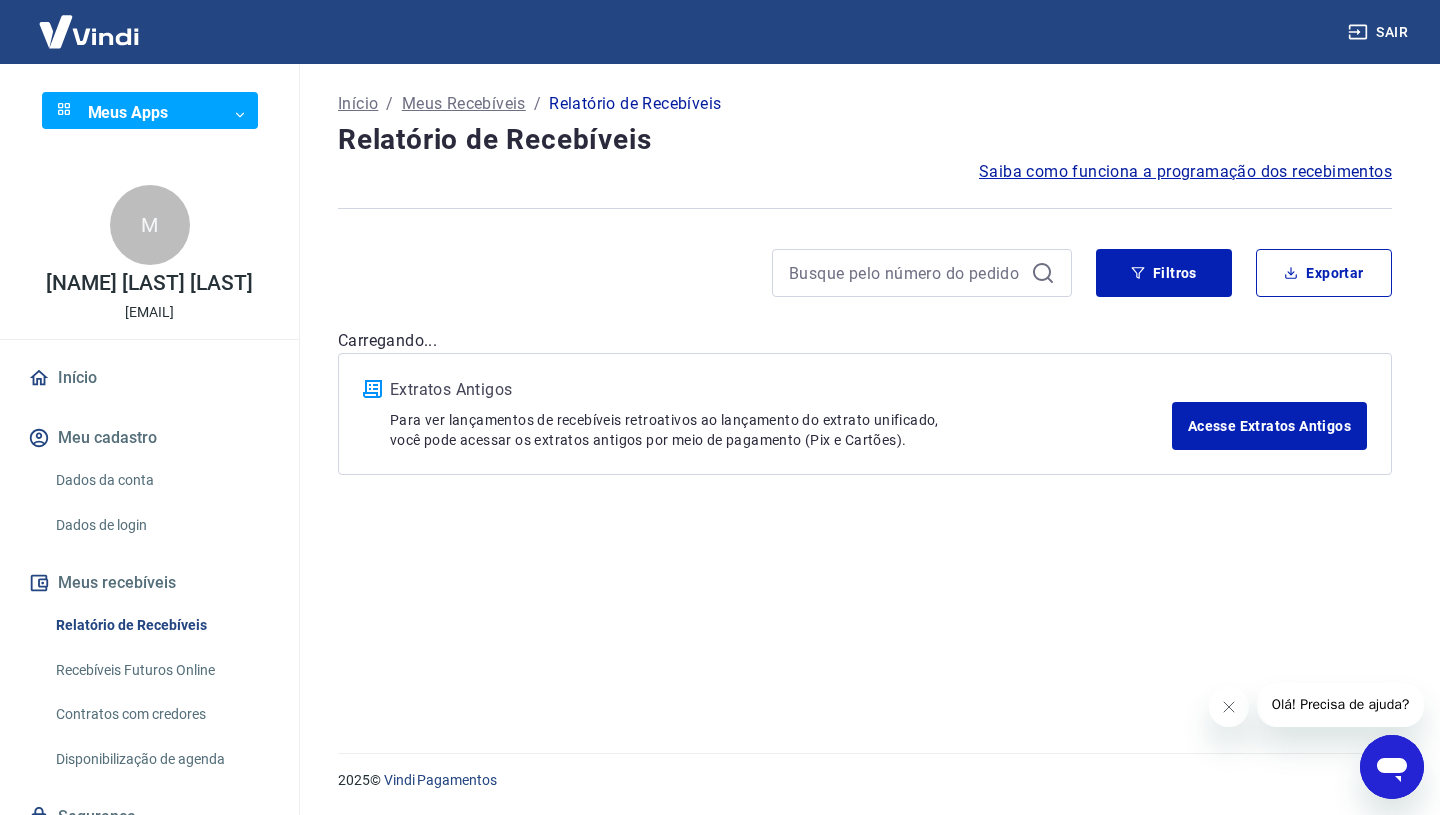 scroll, scrollTop: 0, scrollLeft: 0, axis: both 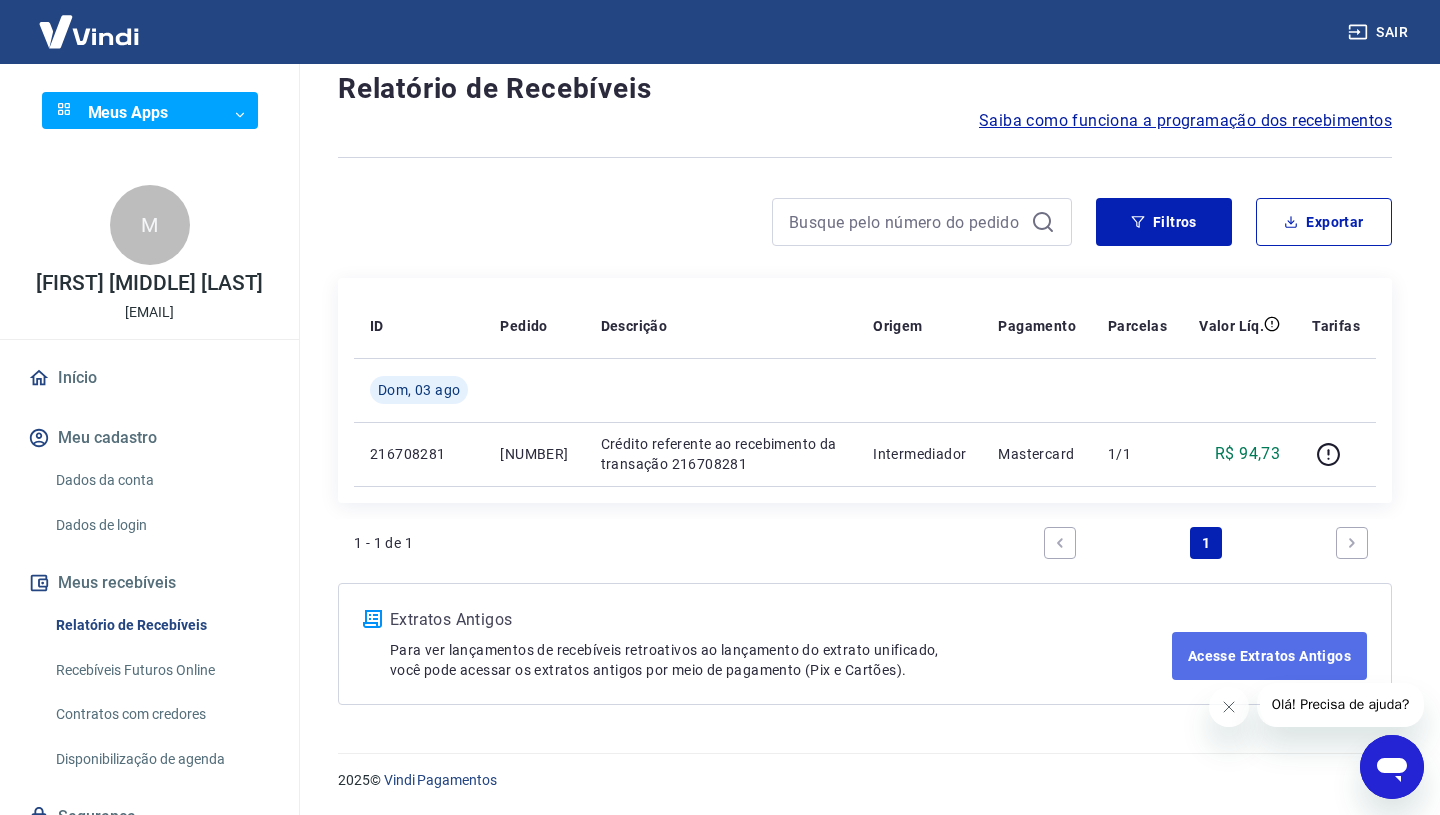 click on "Acesse Extratos Antigos" at bounding box center [1269, 656] 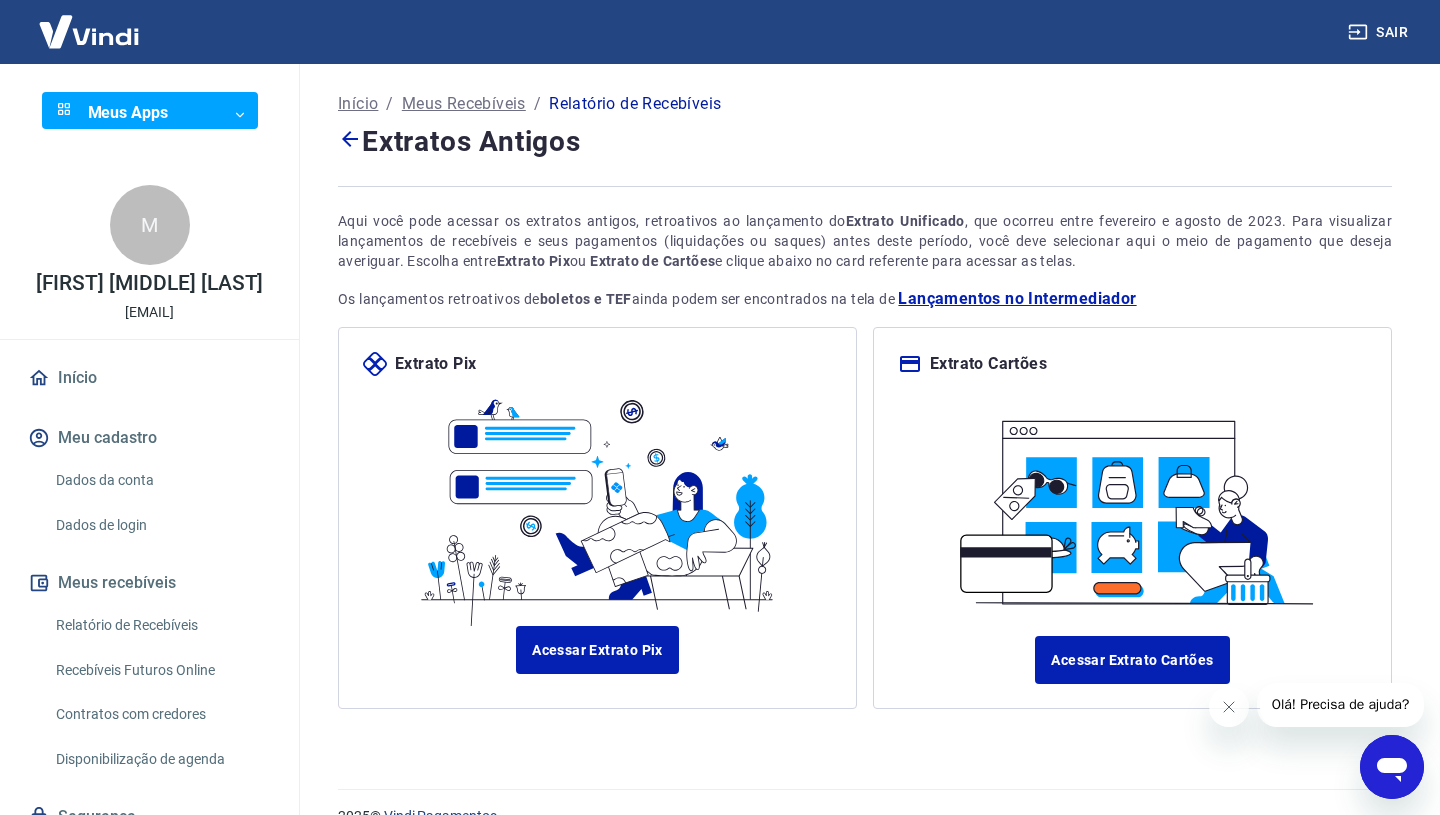 scroll, scrollTop: 36, scrollLeft: 0, axis: vertical 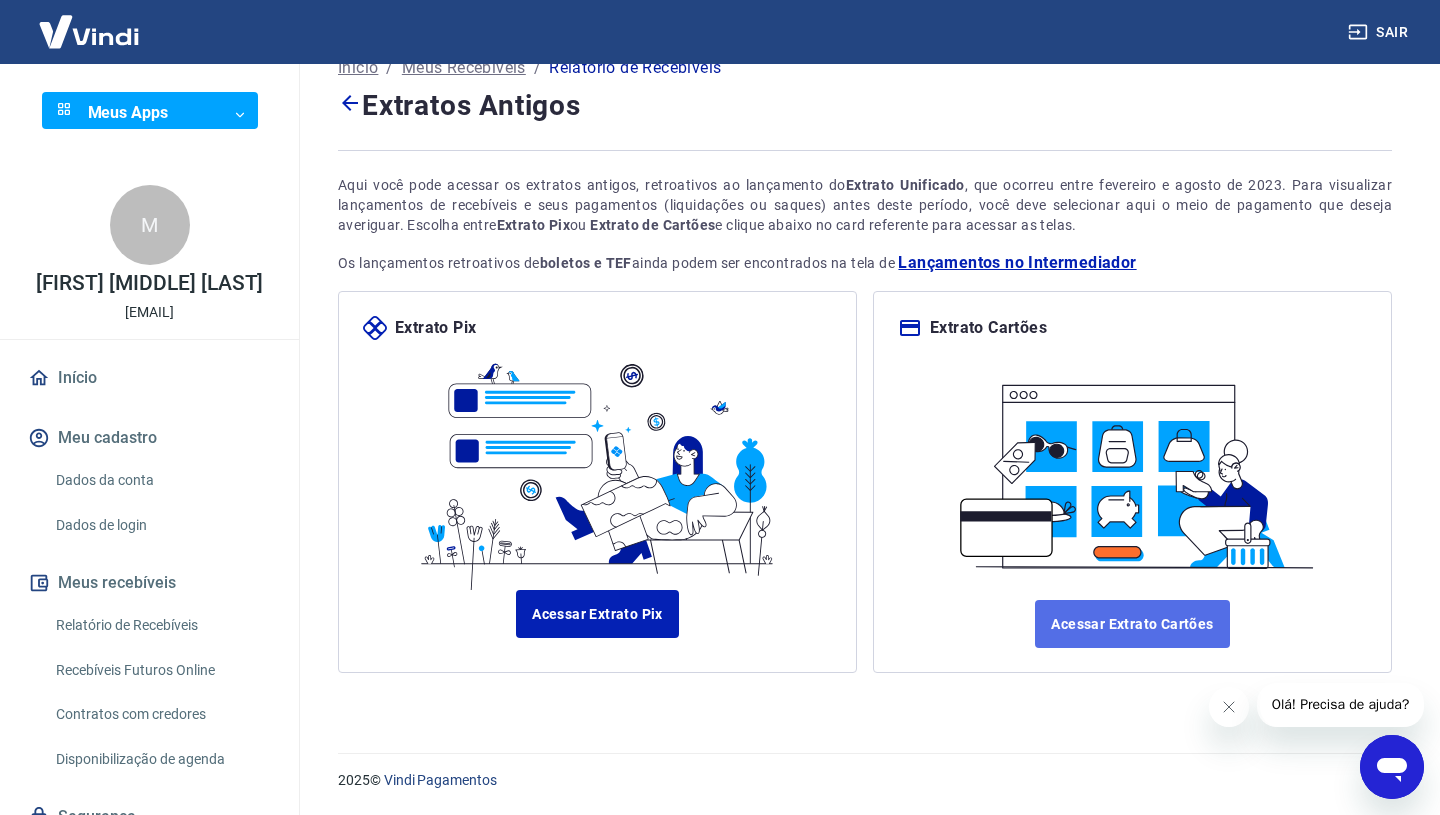 click on "Acessar Extrato Cartões" at bounding box center [1132, 624] 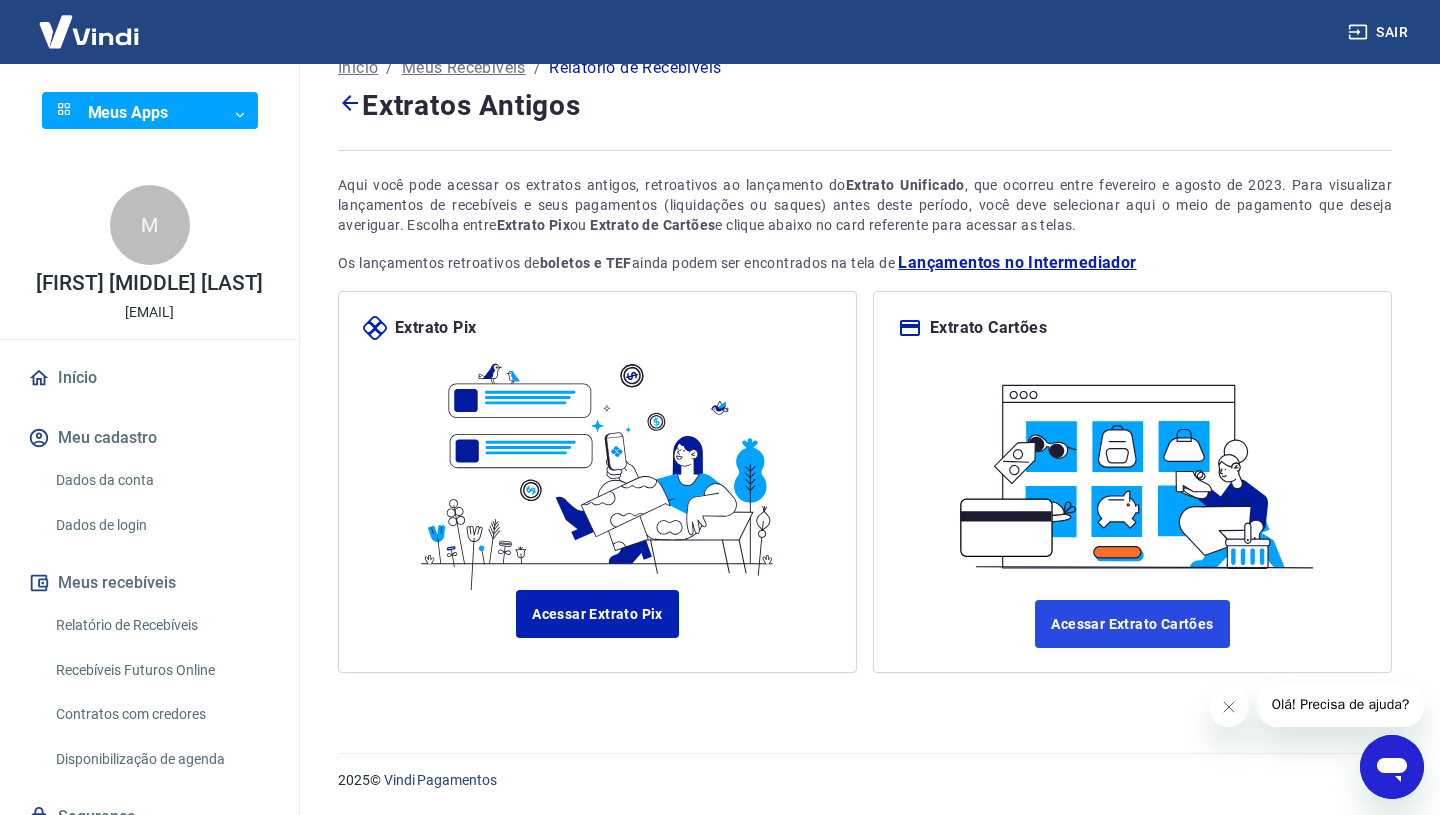 scroll, scrollTop: 105, scrollLeft: 0, axis: vertical 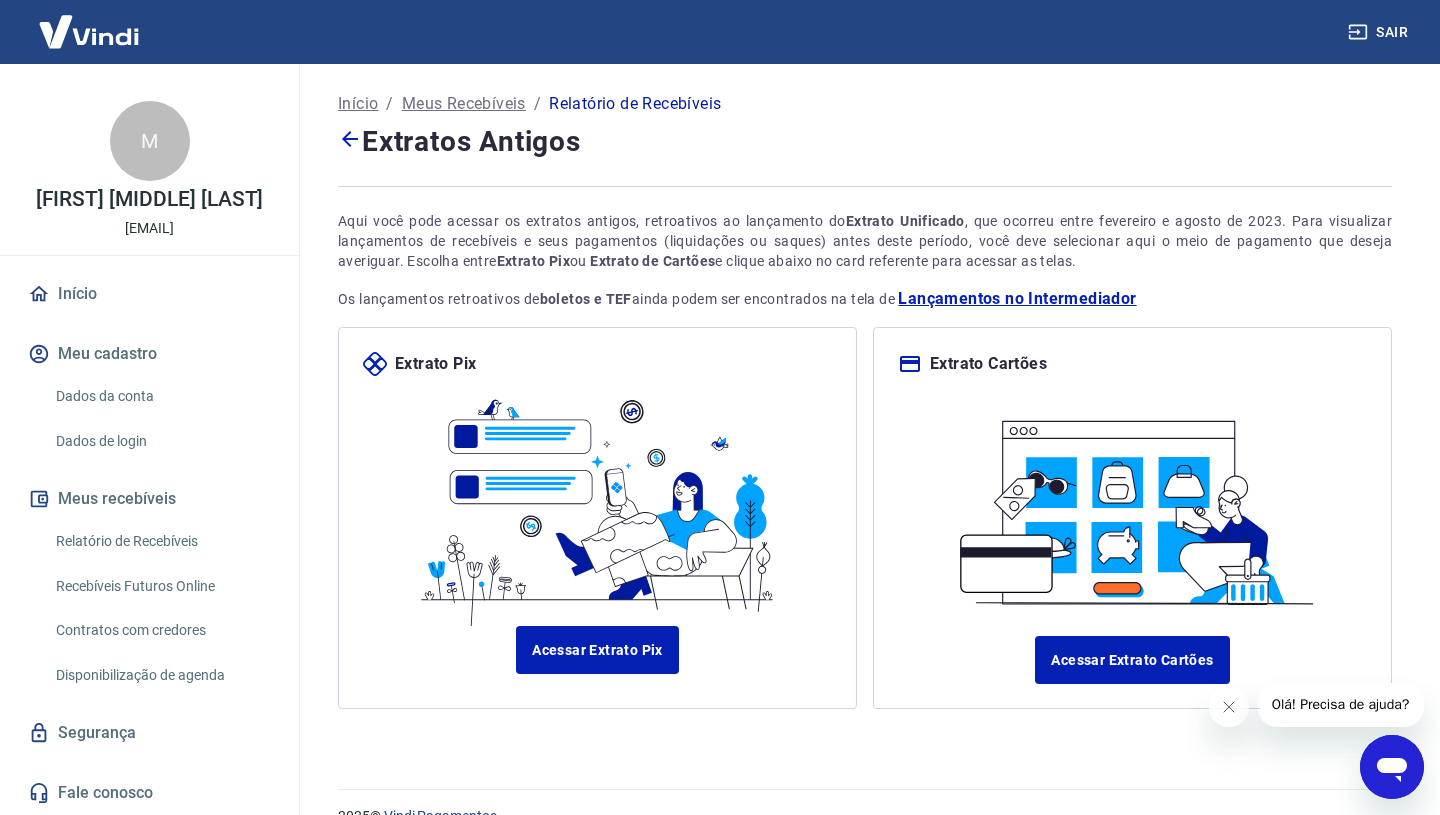 click on "Olá! Precisa de ajuda?" at bounding box center [1341, 705] 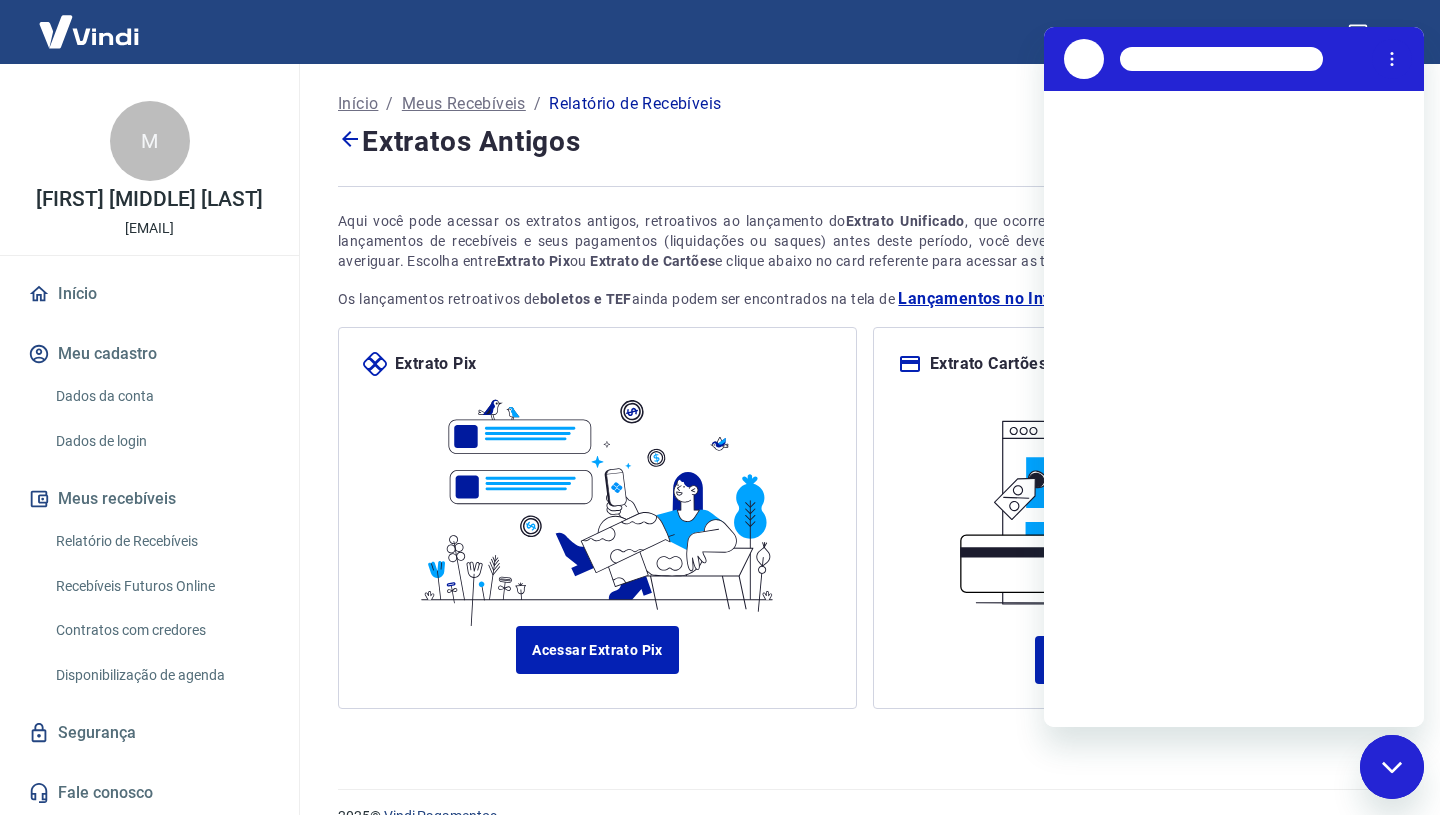 scroll, scrollTop: 0, scrollLeft: 0, axis: both 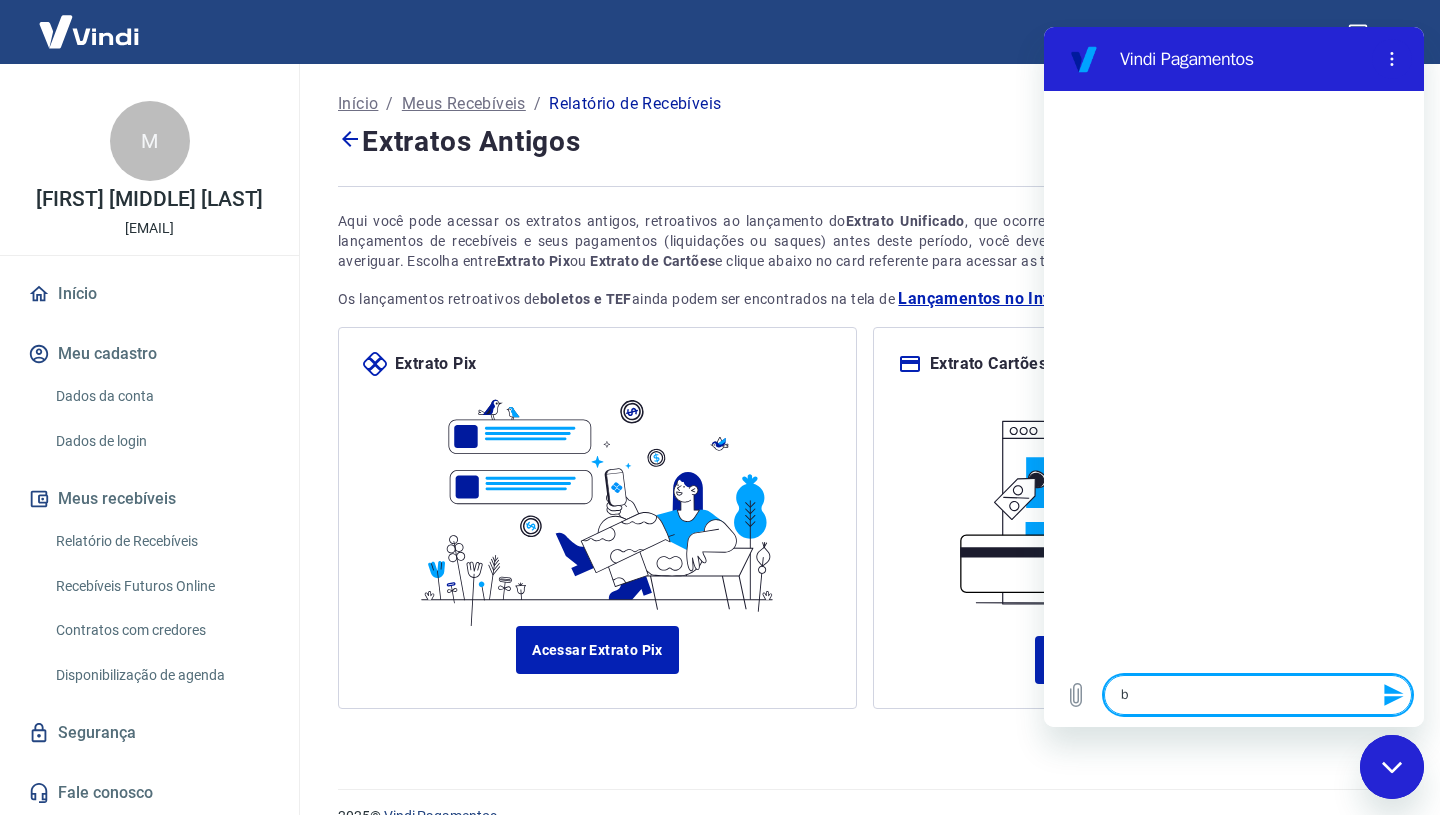 type on "b" 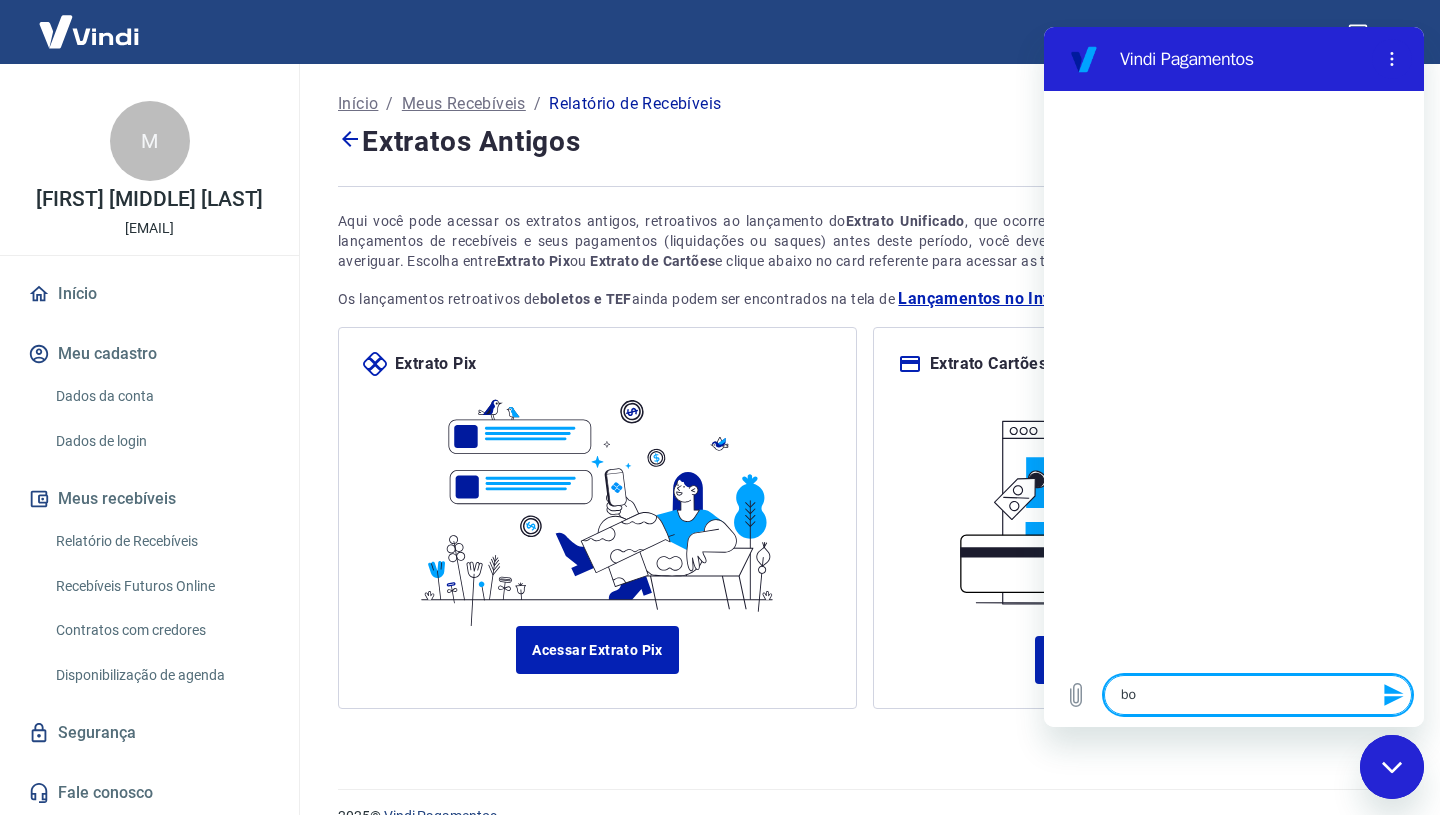 type on "boa" 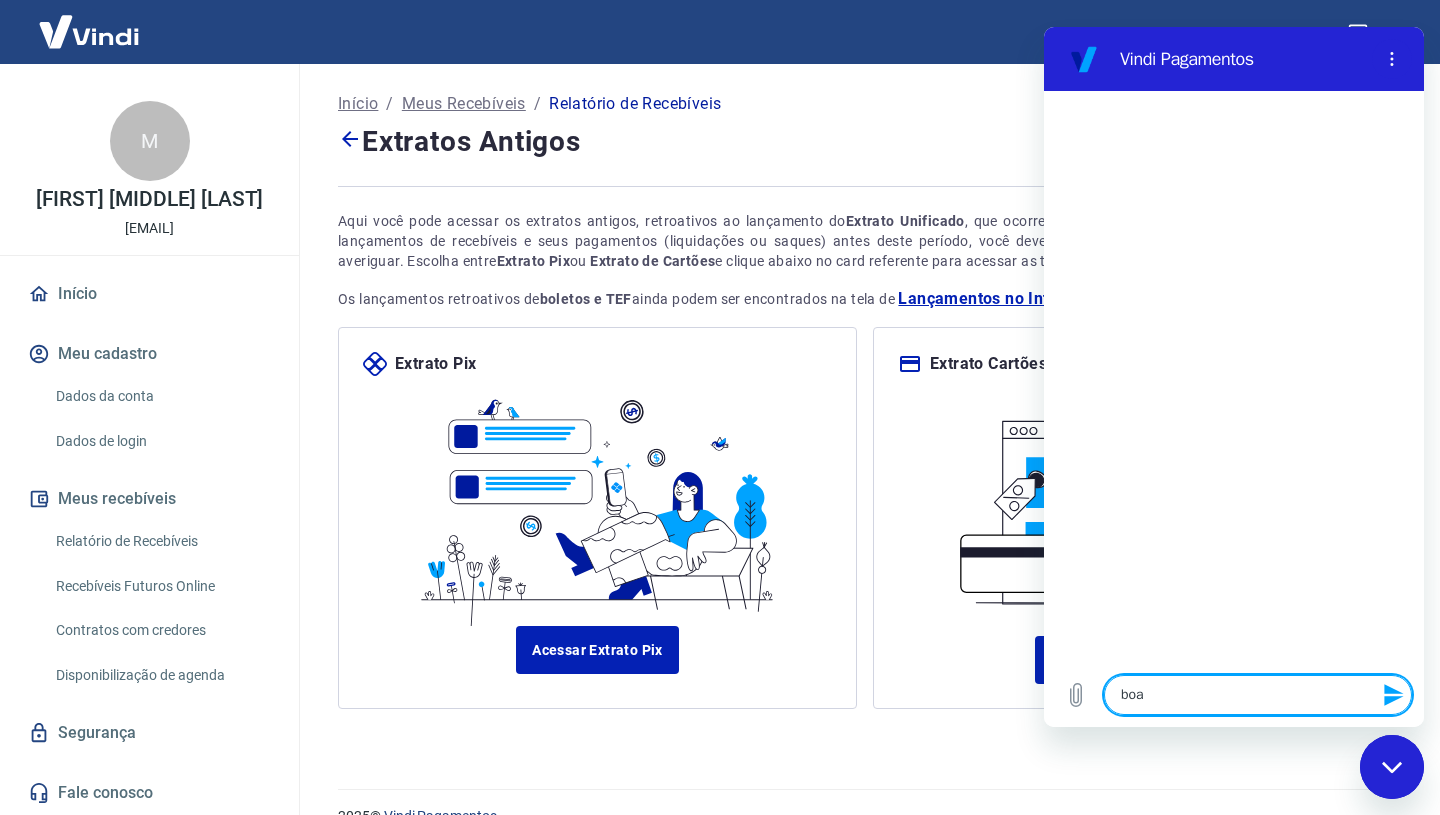 type on "boa" 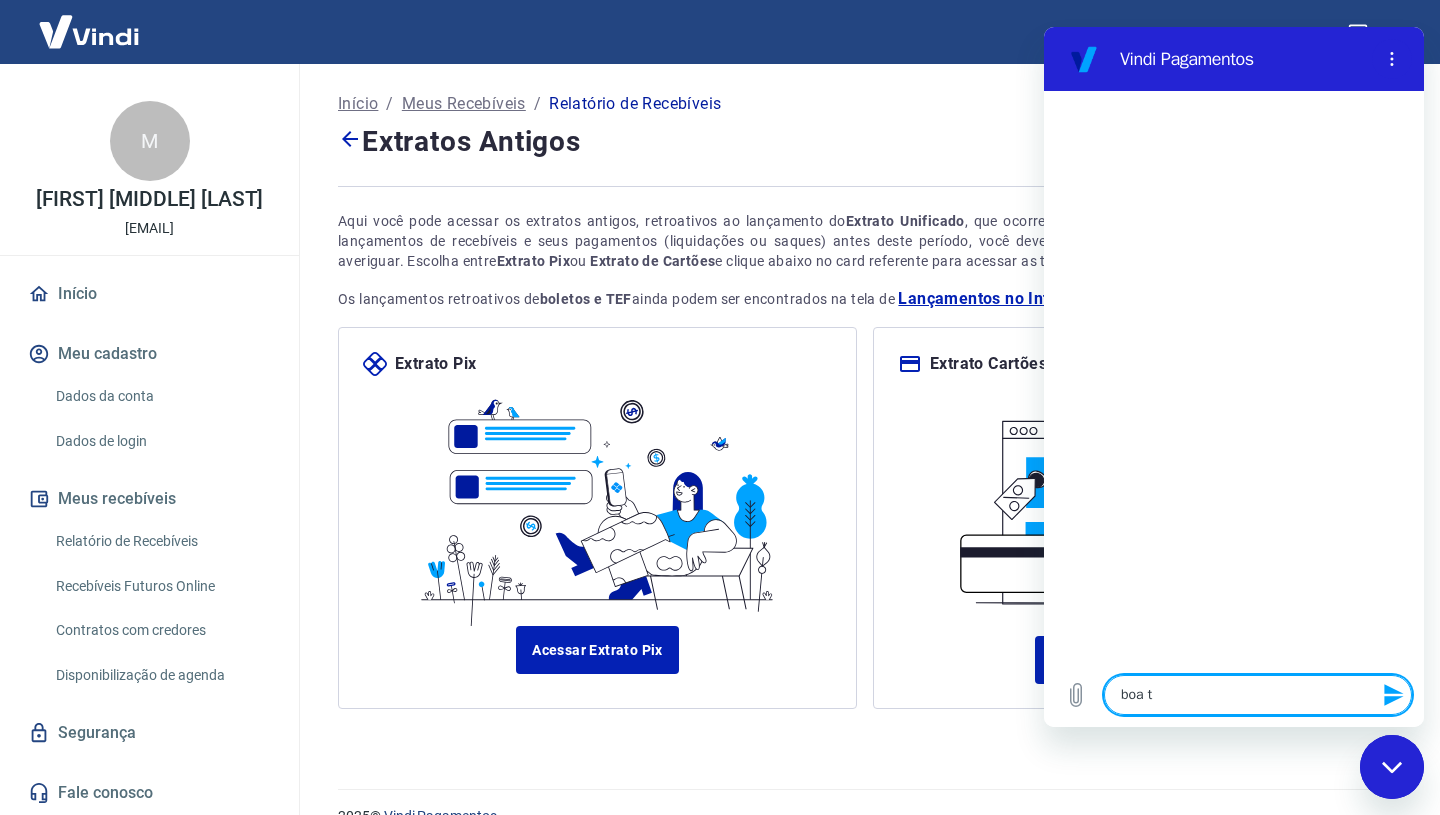 type on "boa ta" 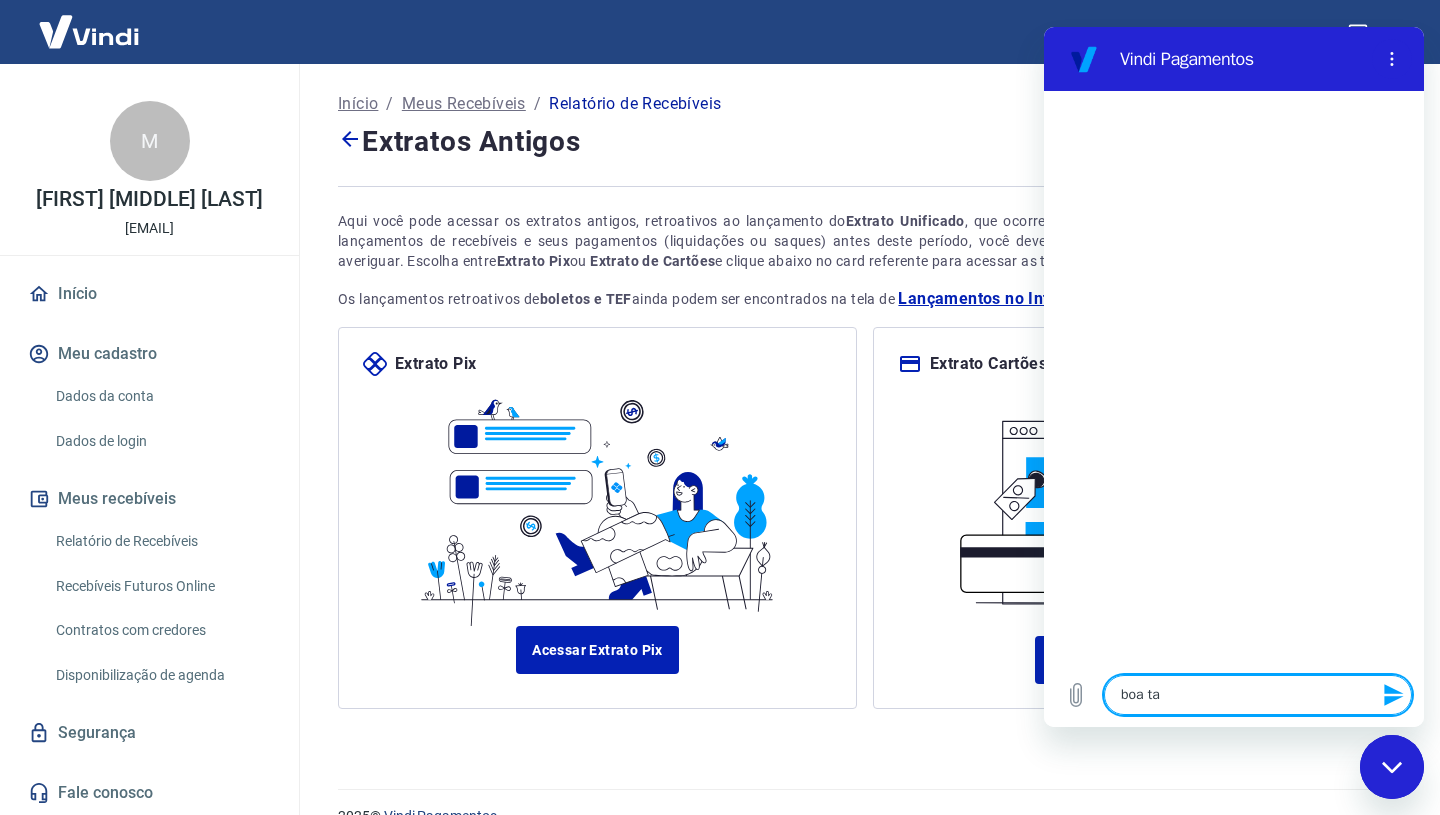 type on "boa tar" 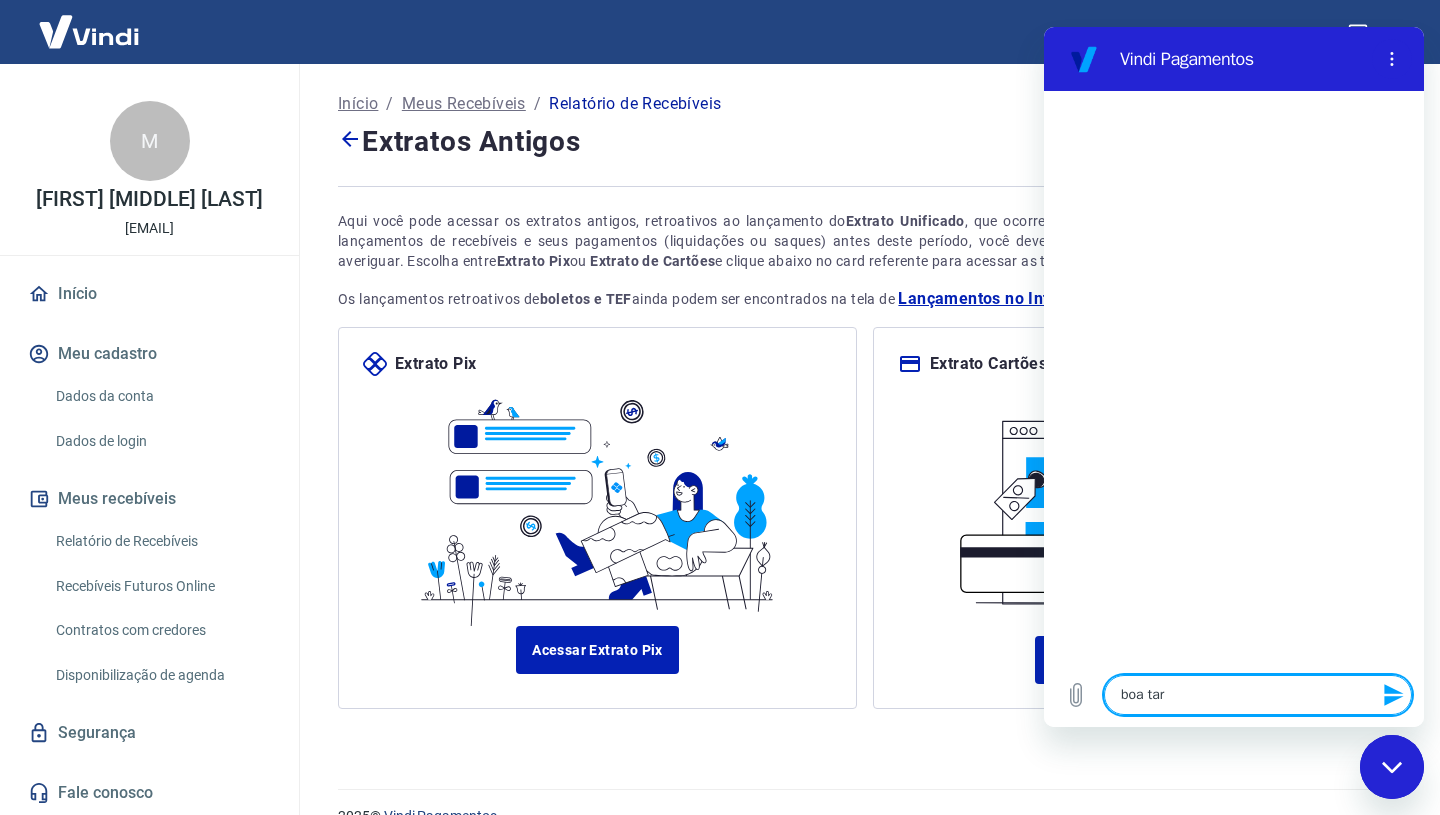 type on "boa tard" 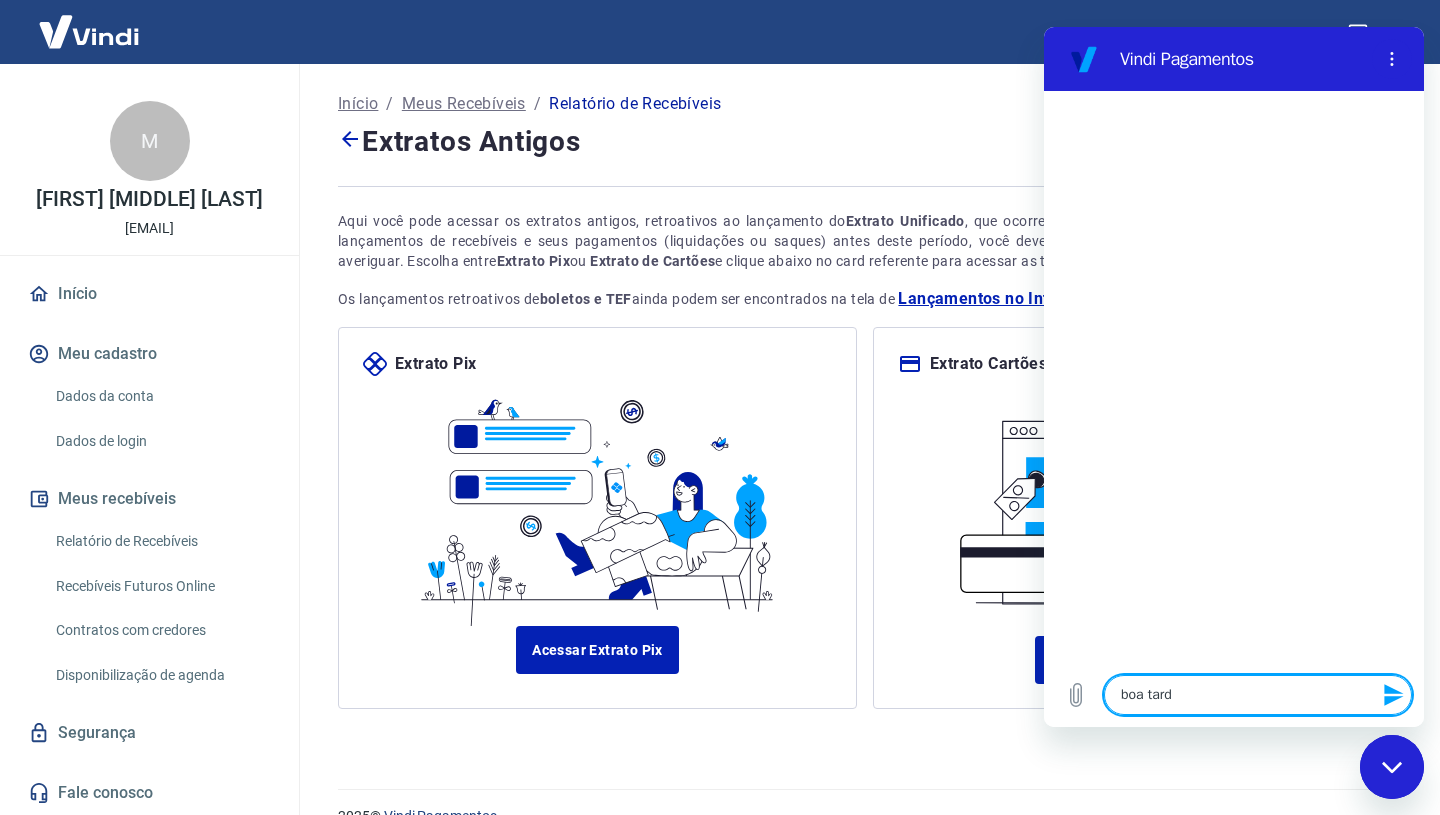 type on "boa tarde" 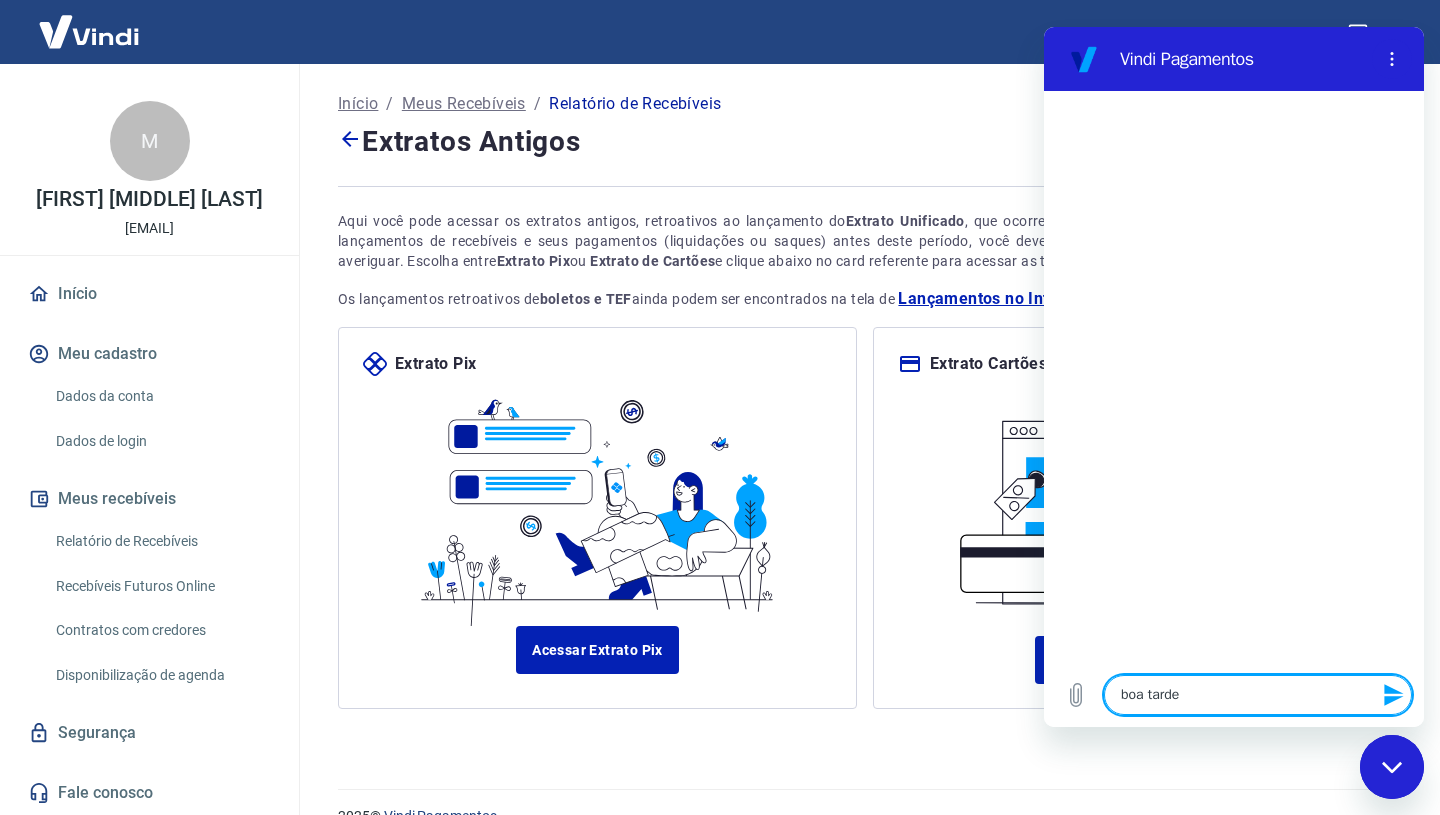 type 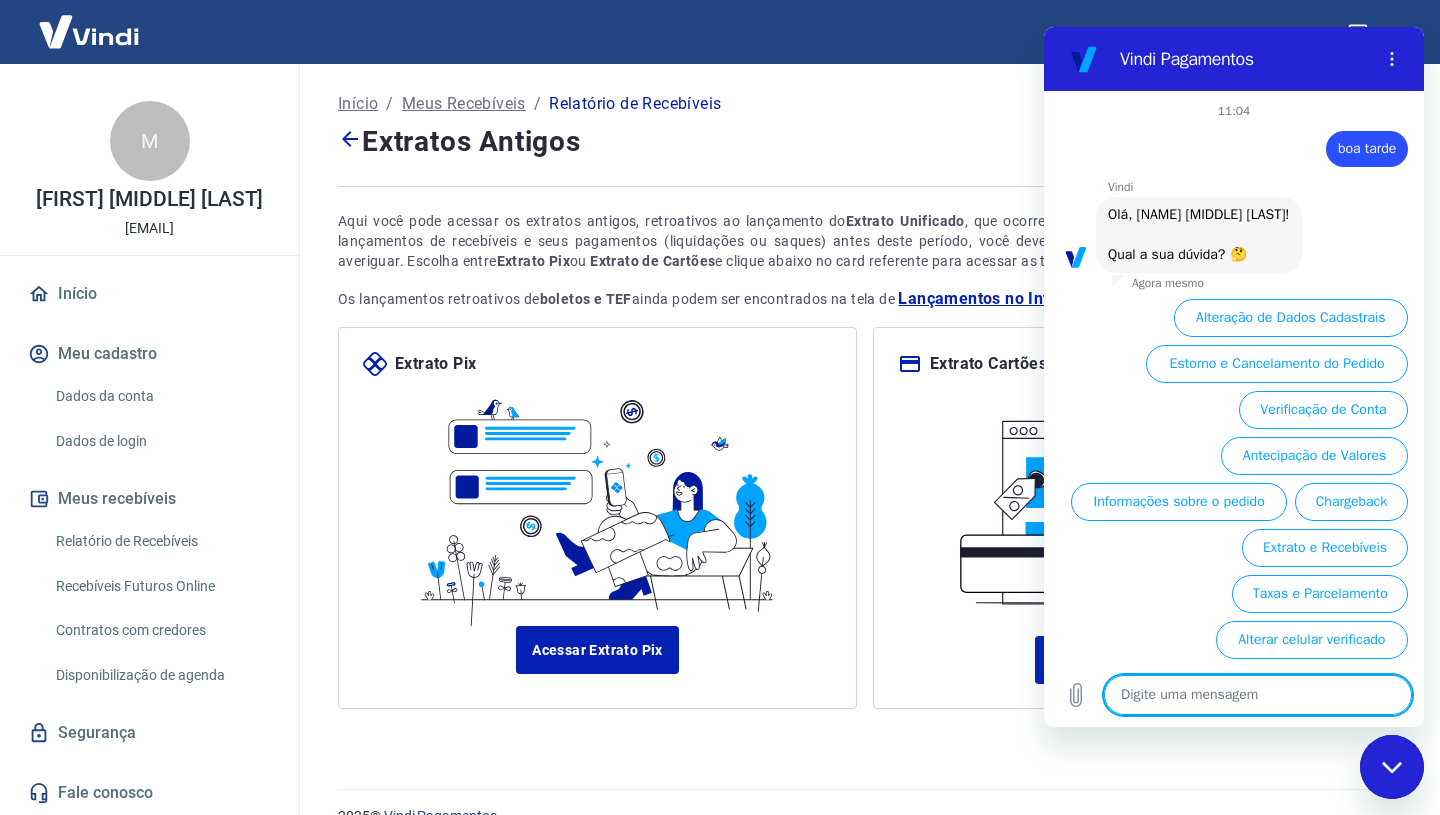 scroll, scrollTop: 21, scrollLeft: 0, axis: vertical 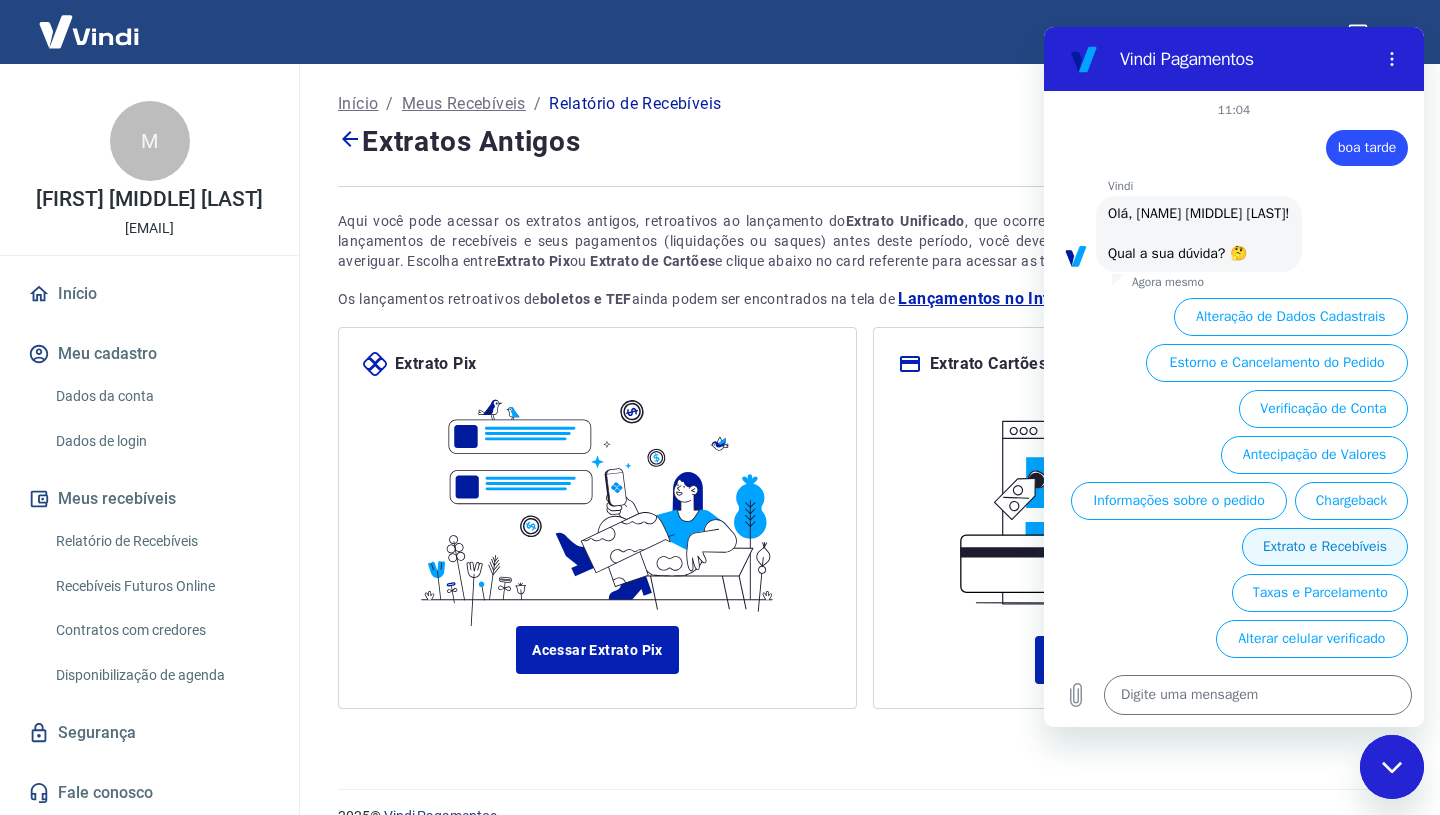 click on "Extrato e Recebíveis" at bounding box center [1325, 547] 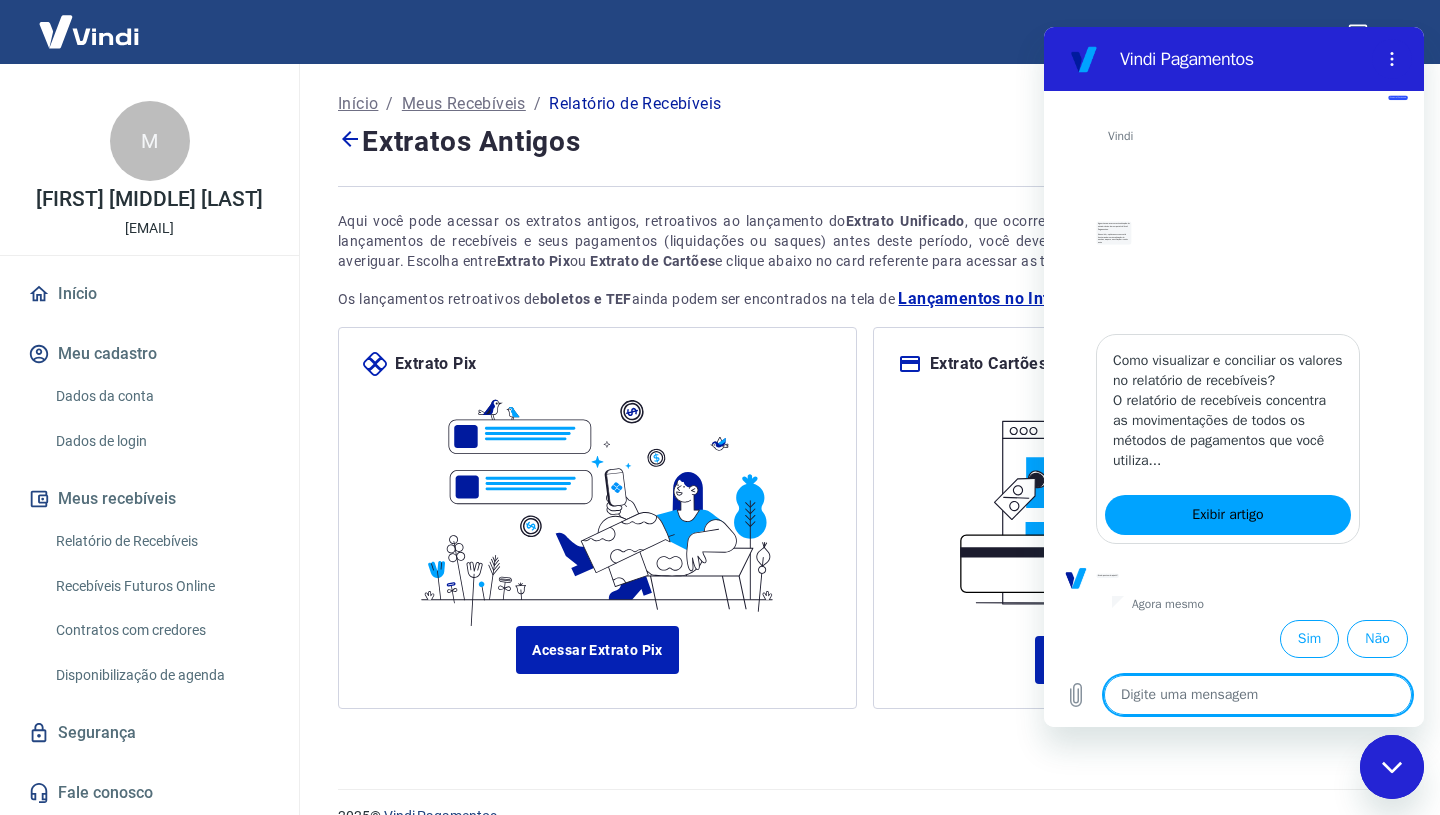 scroll, scrollTop: 225, scrollLeft: 0, axis: vertical 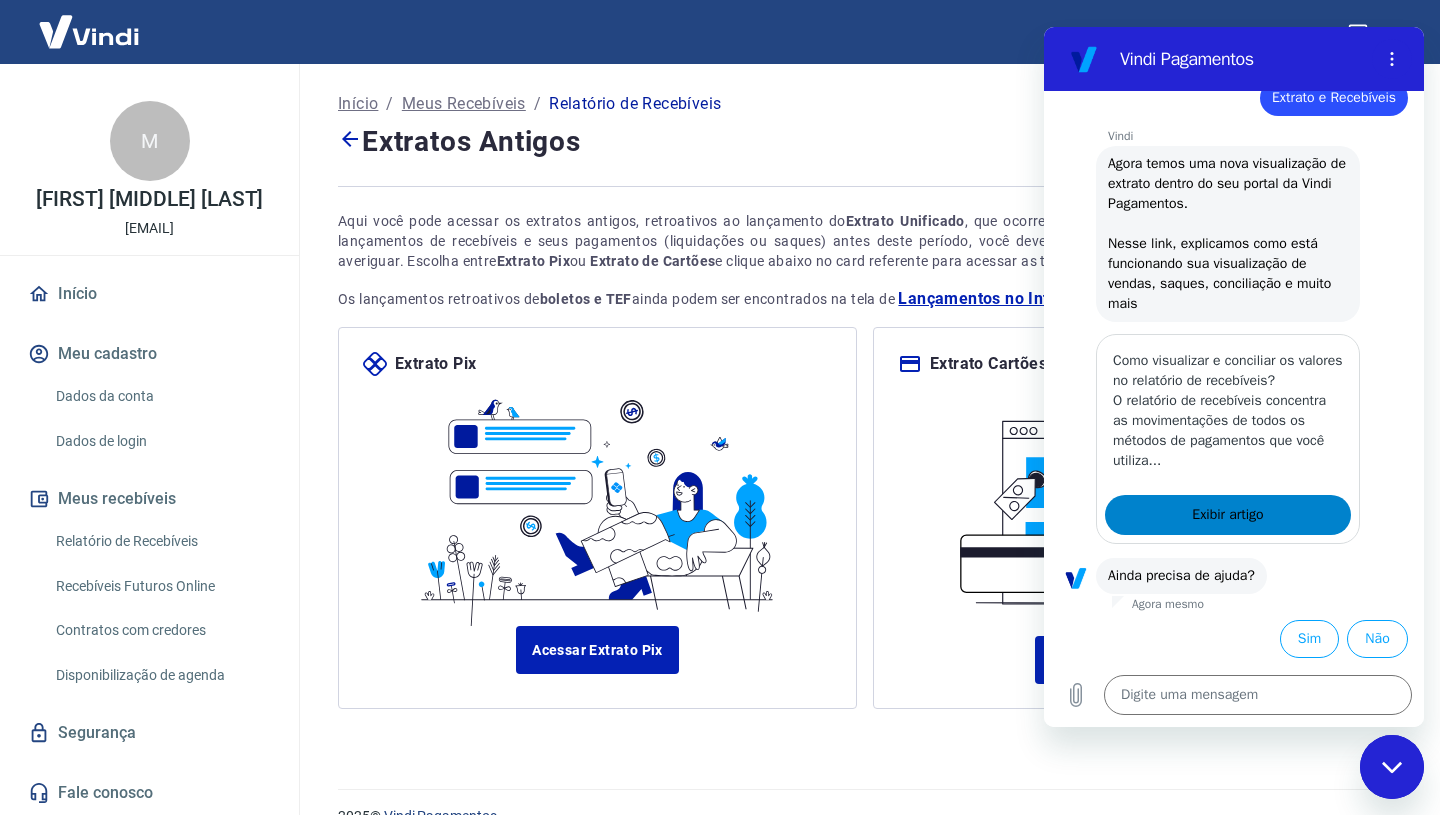 click on "Exibir artigo" at bounding box center [1227, 515] 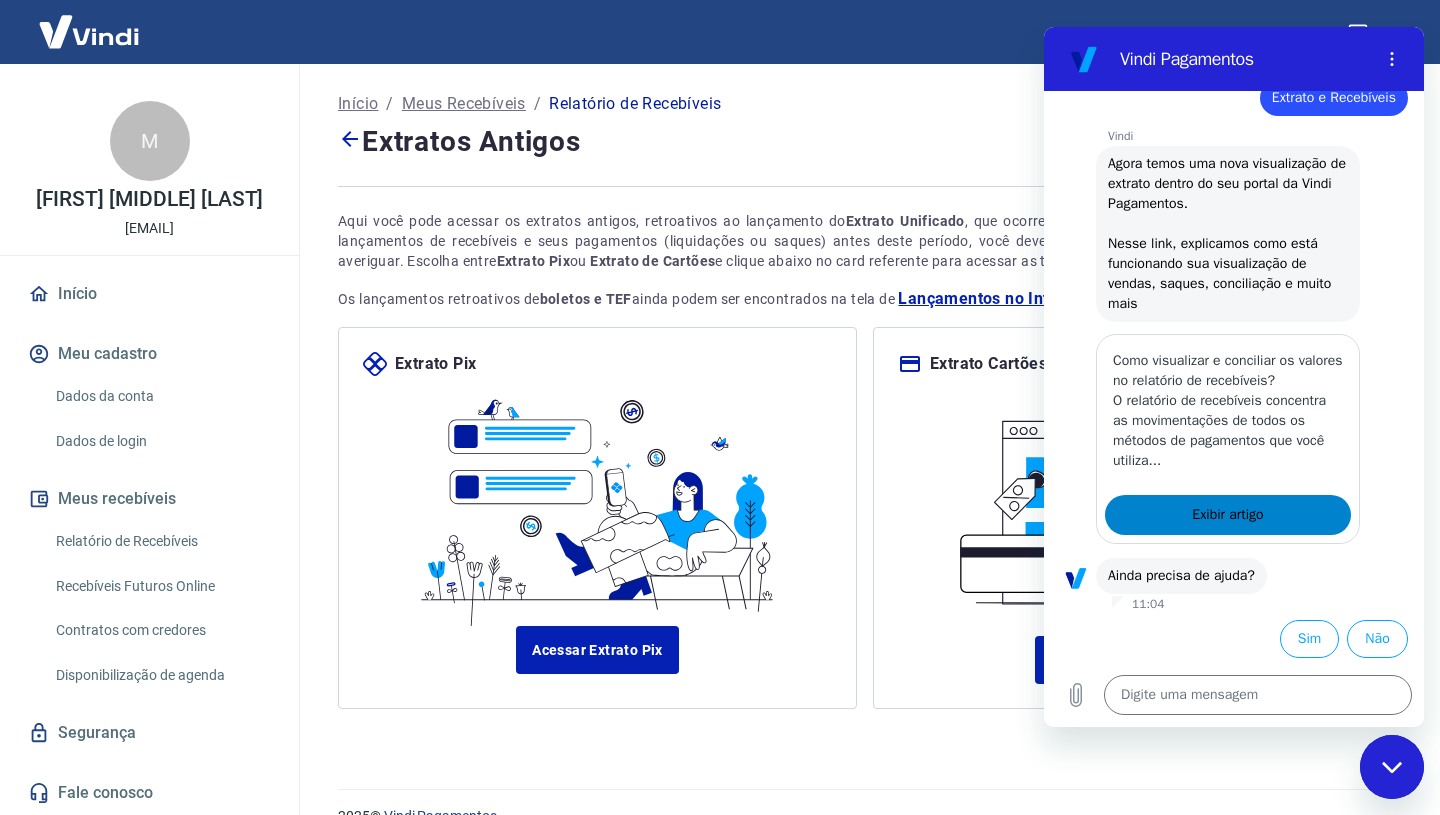 type on "x" 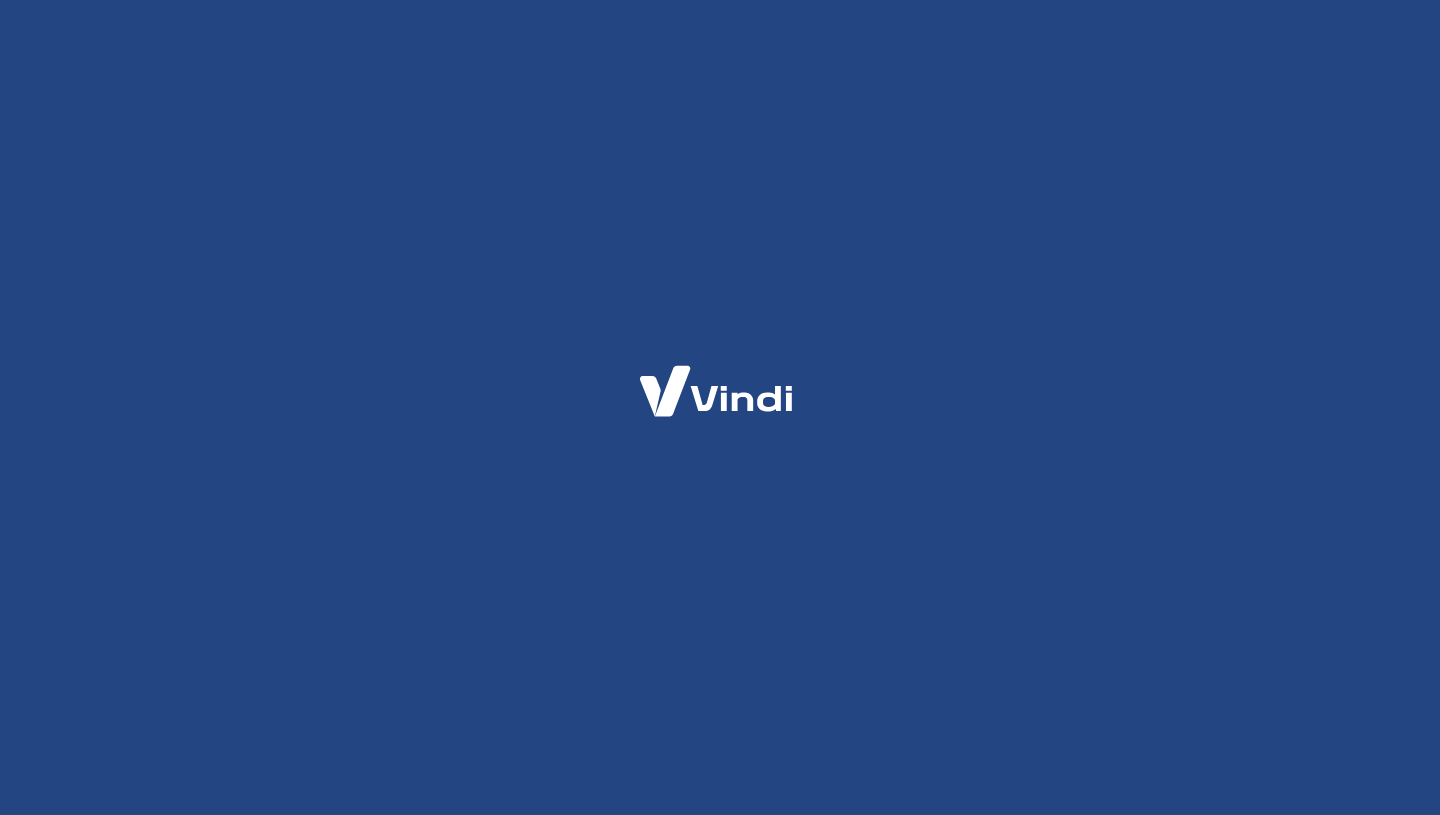 scroll, scrollTop: 0, scrollLeft: 0, axis: both 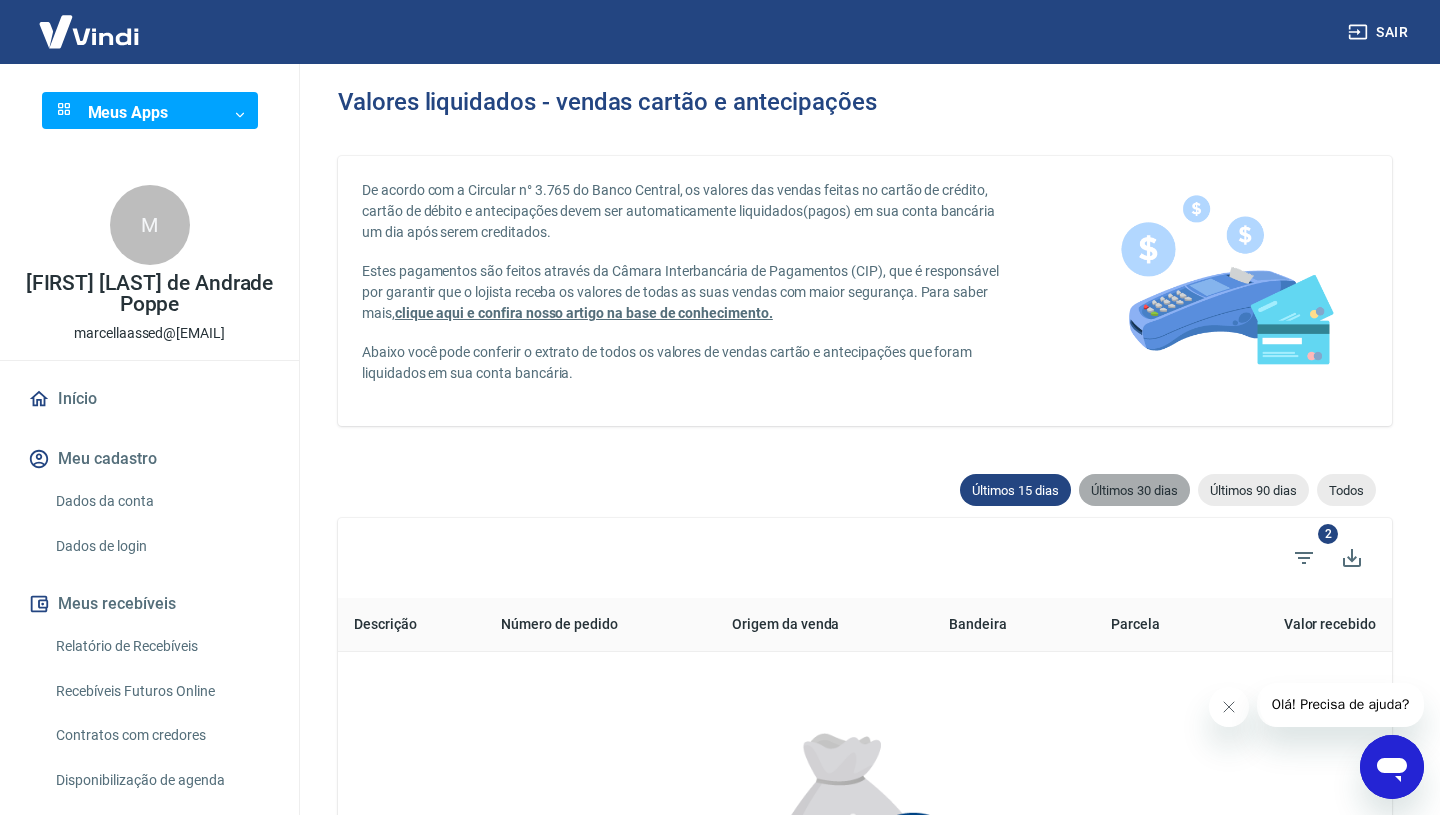 click on "Últimos 30 dias" at bounding box center [1134, 490] 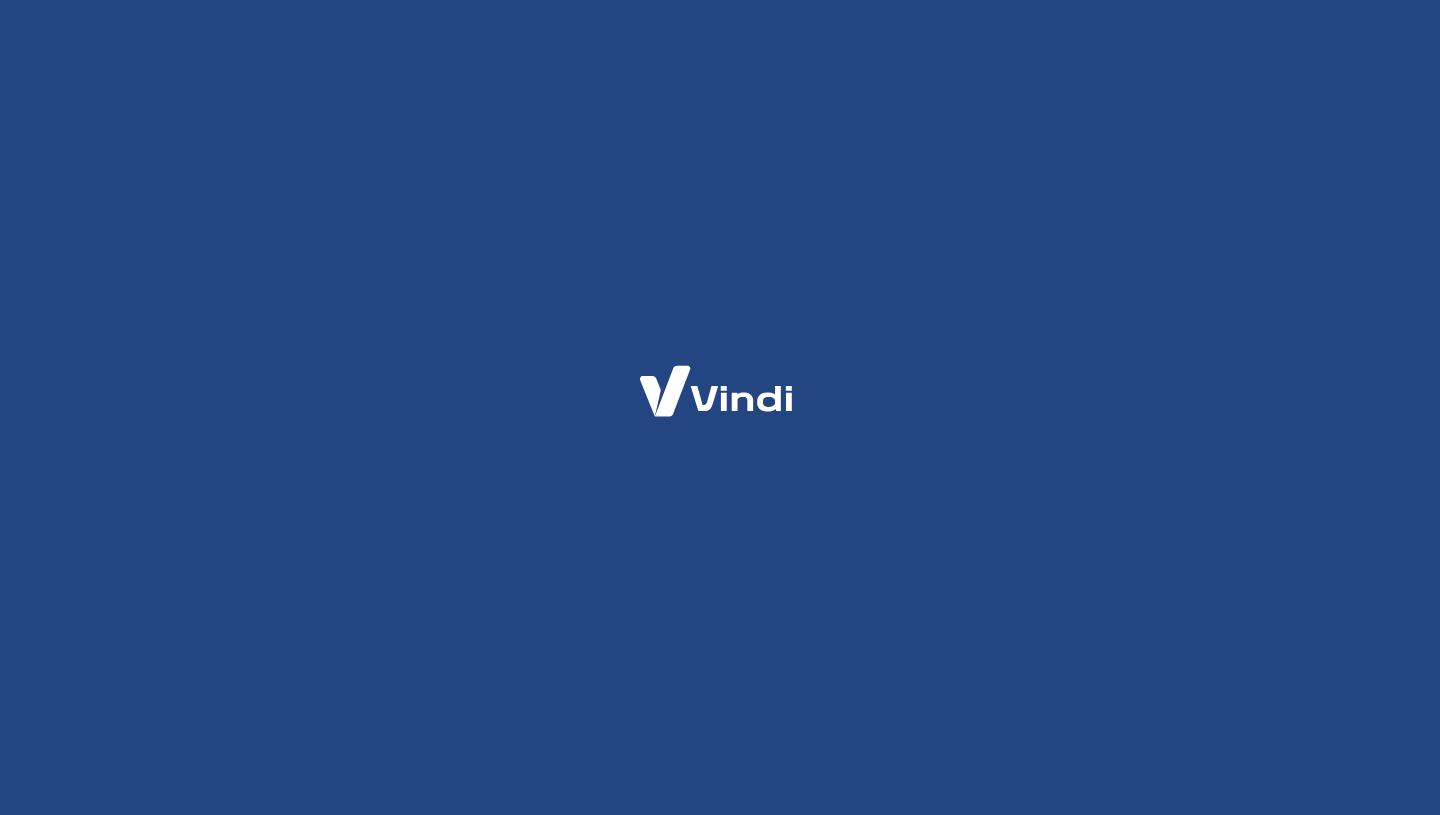 scroll, scrollTop: 0, scrollLeft: 0, axis: both 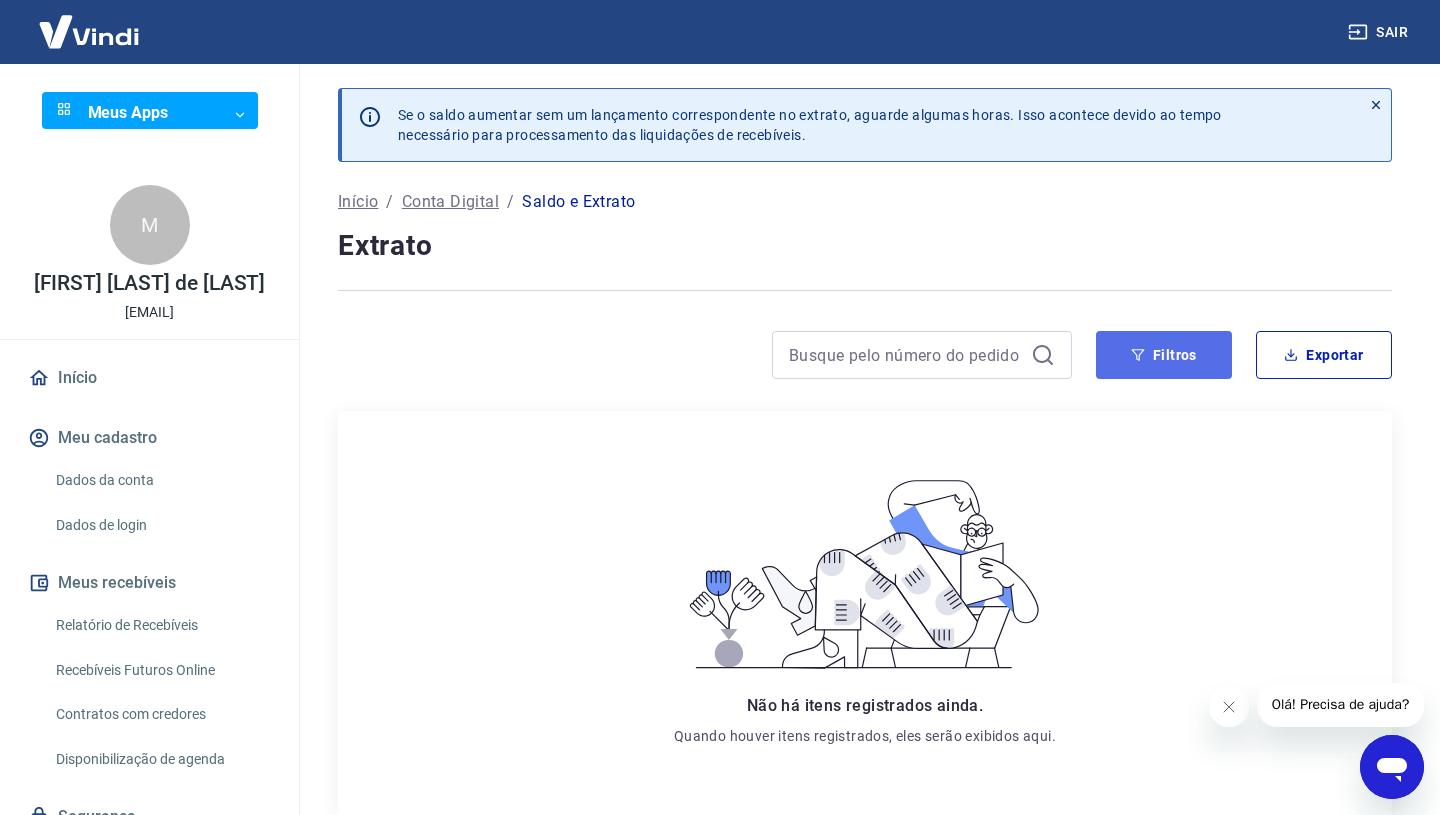 click on "Filtros" at bounding box center [1164, 355] 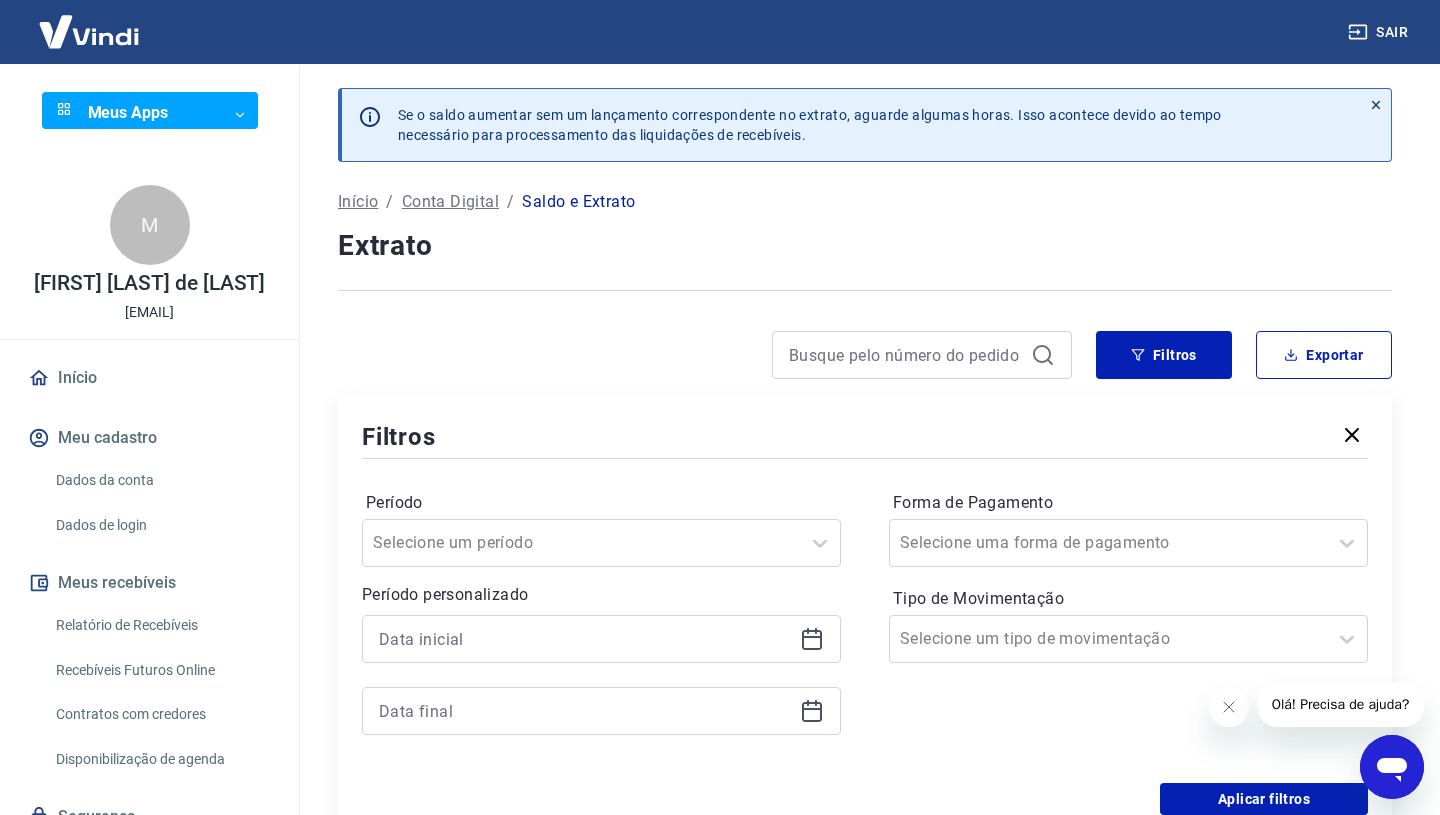 click at bounding box center [601, 639] 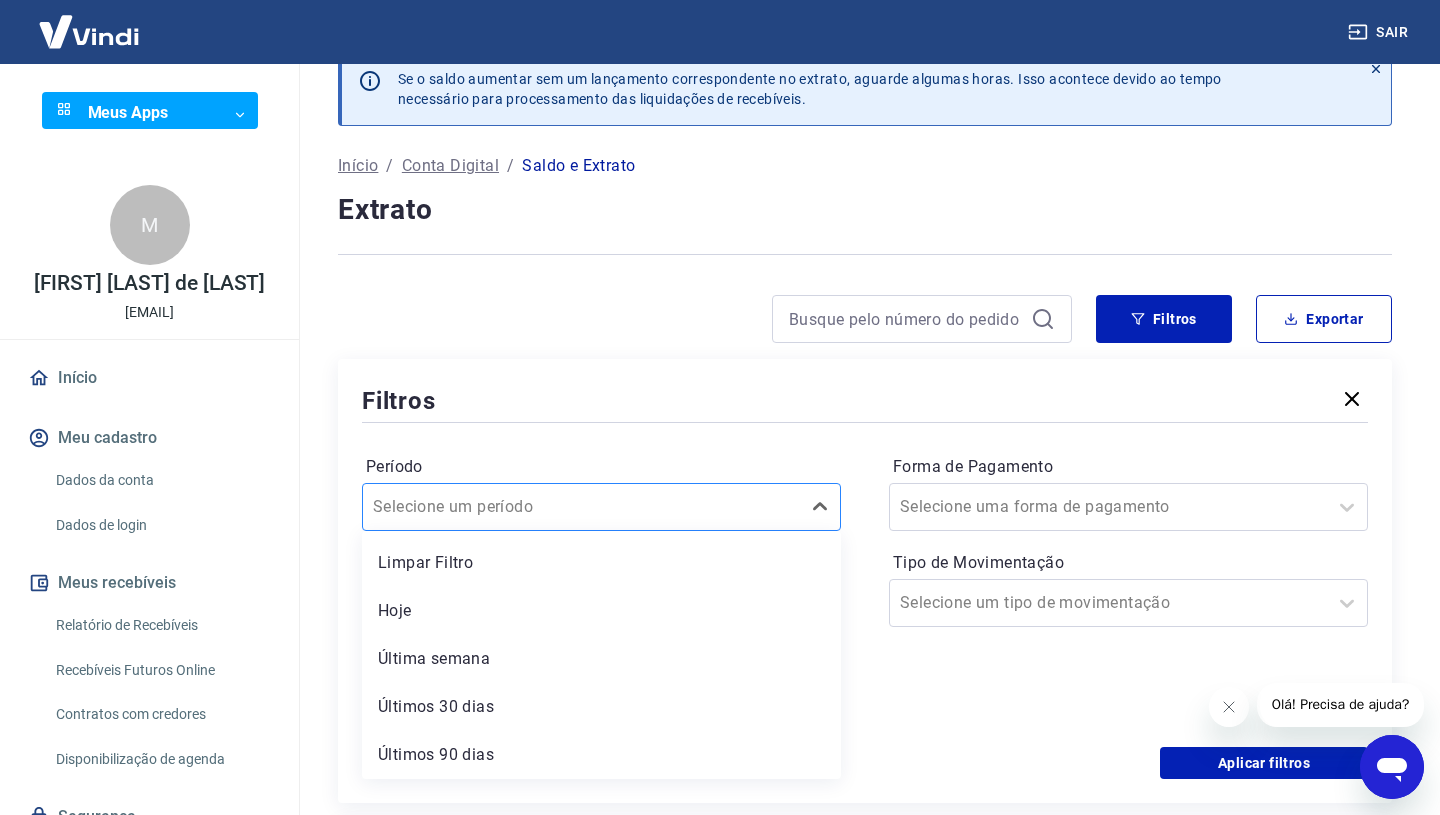 click on "option Limpar Filtro focused, 1 of 6. 6 results available. Use Up and Down to choose options, press Enter to select the currently focused option, press Escape to exit the menu, press Tab to select the option and exit the menu. Selecione um período Limpar Filtro Hoje Última semana Últimos 30 dias Últimos 90 dias Últimos 6 meses" at bounding box center (601, 507) 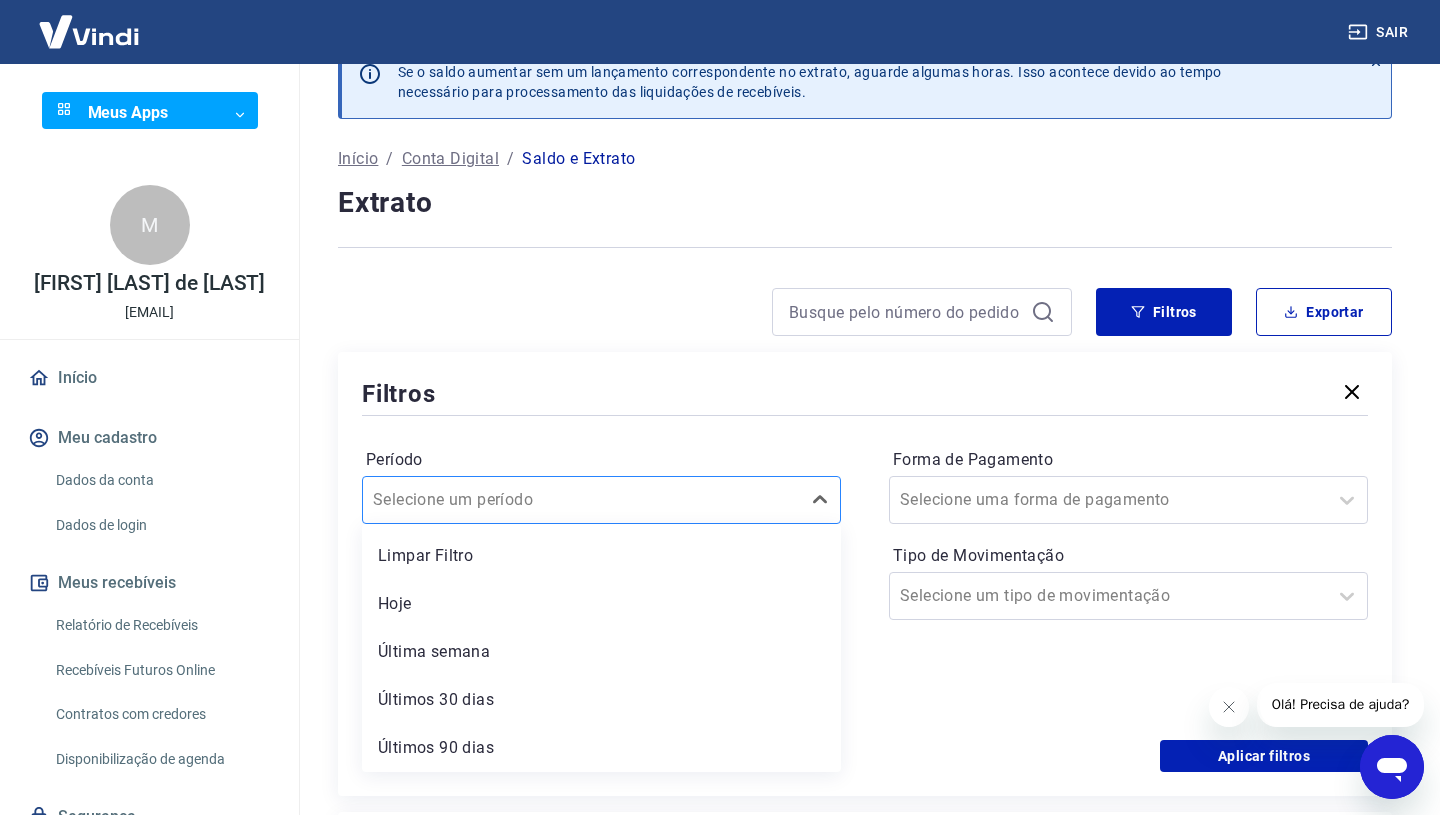 scroll, scrollTop: 48, scrollLeft: 0, axis: vertical 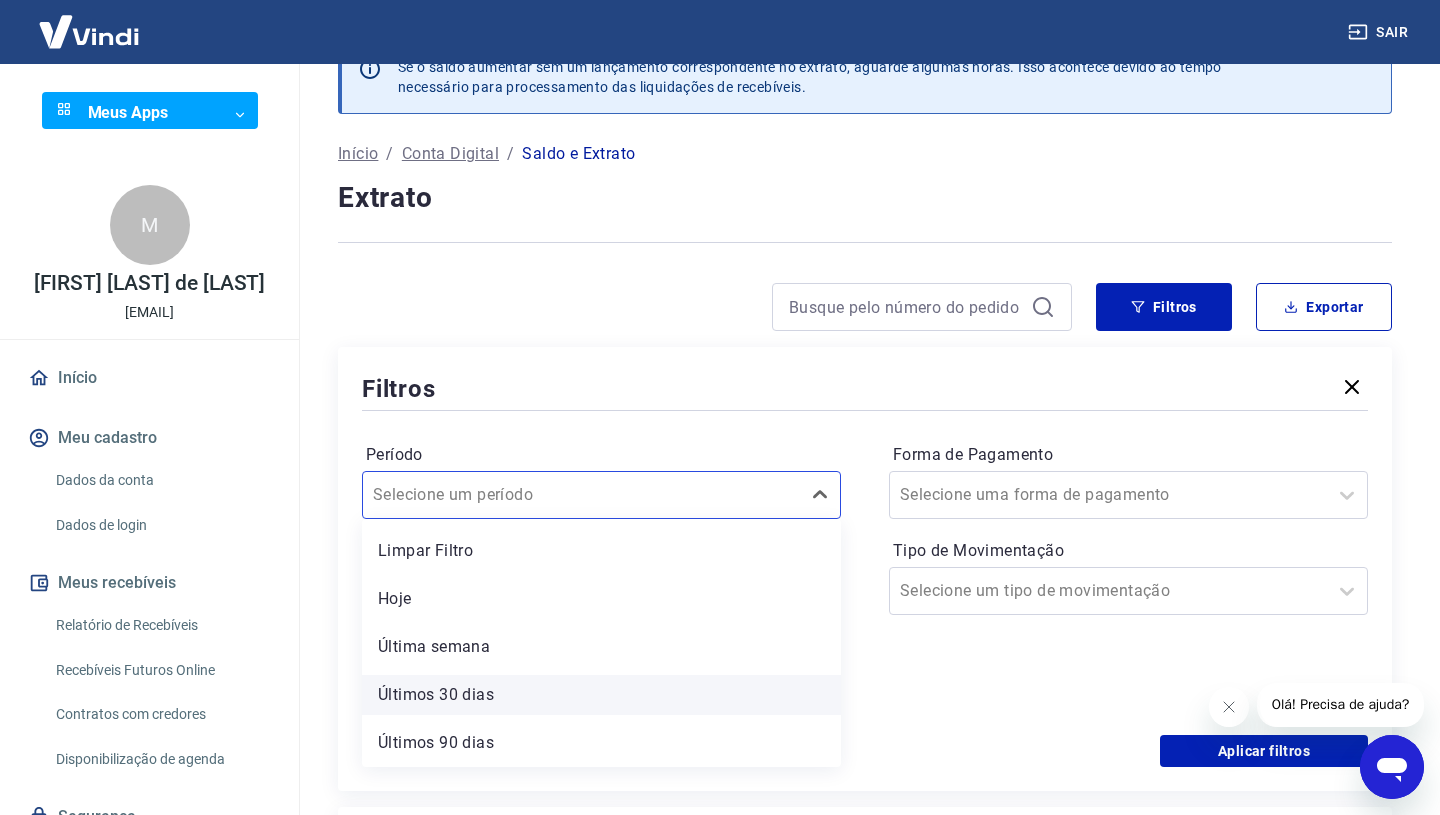 click on "Últimos 30 dias" at bounding box center (601, 695) 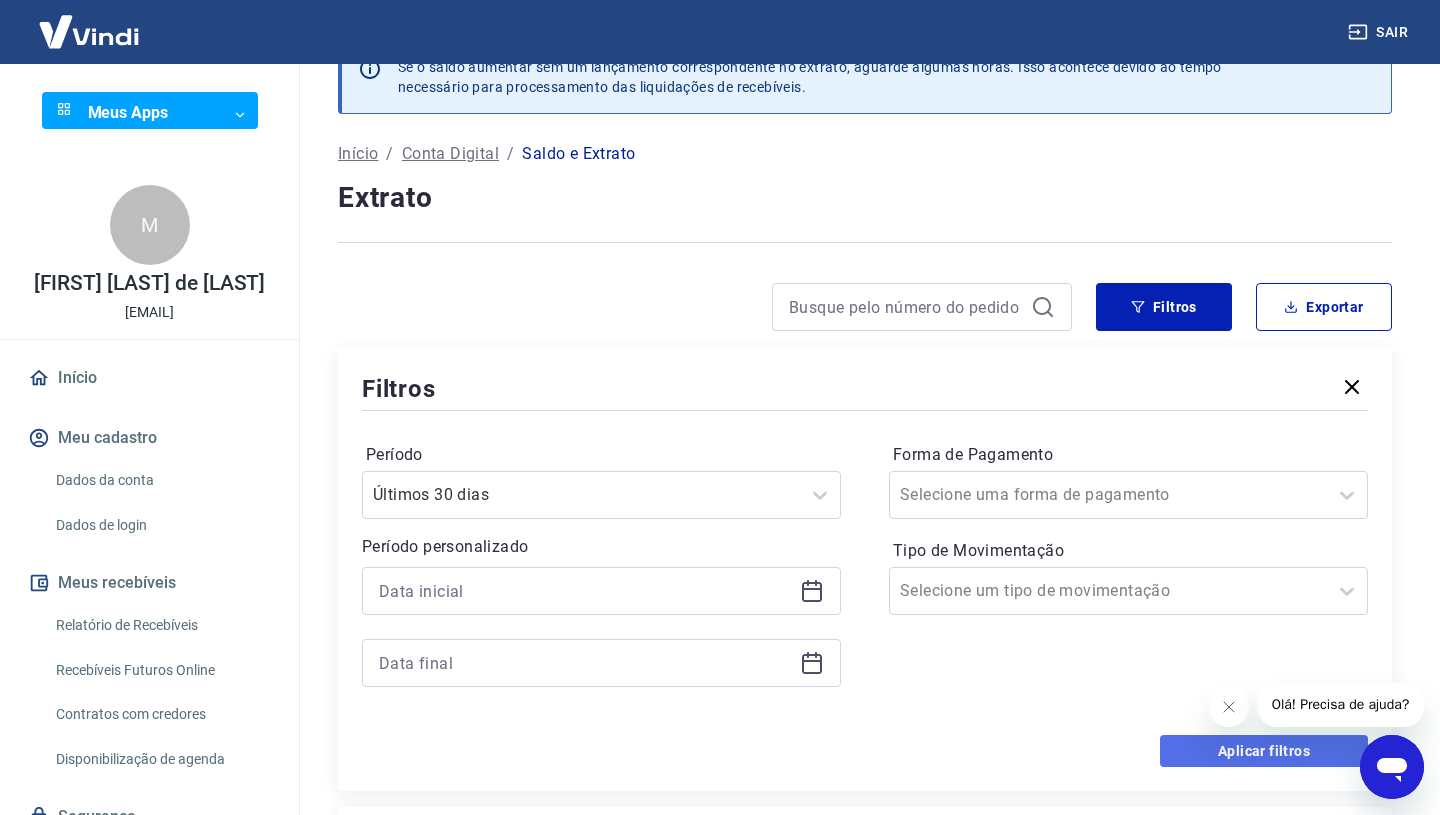 click on "Aplicar filtros" at bounding box center [1264, 751] 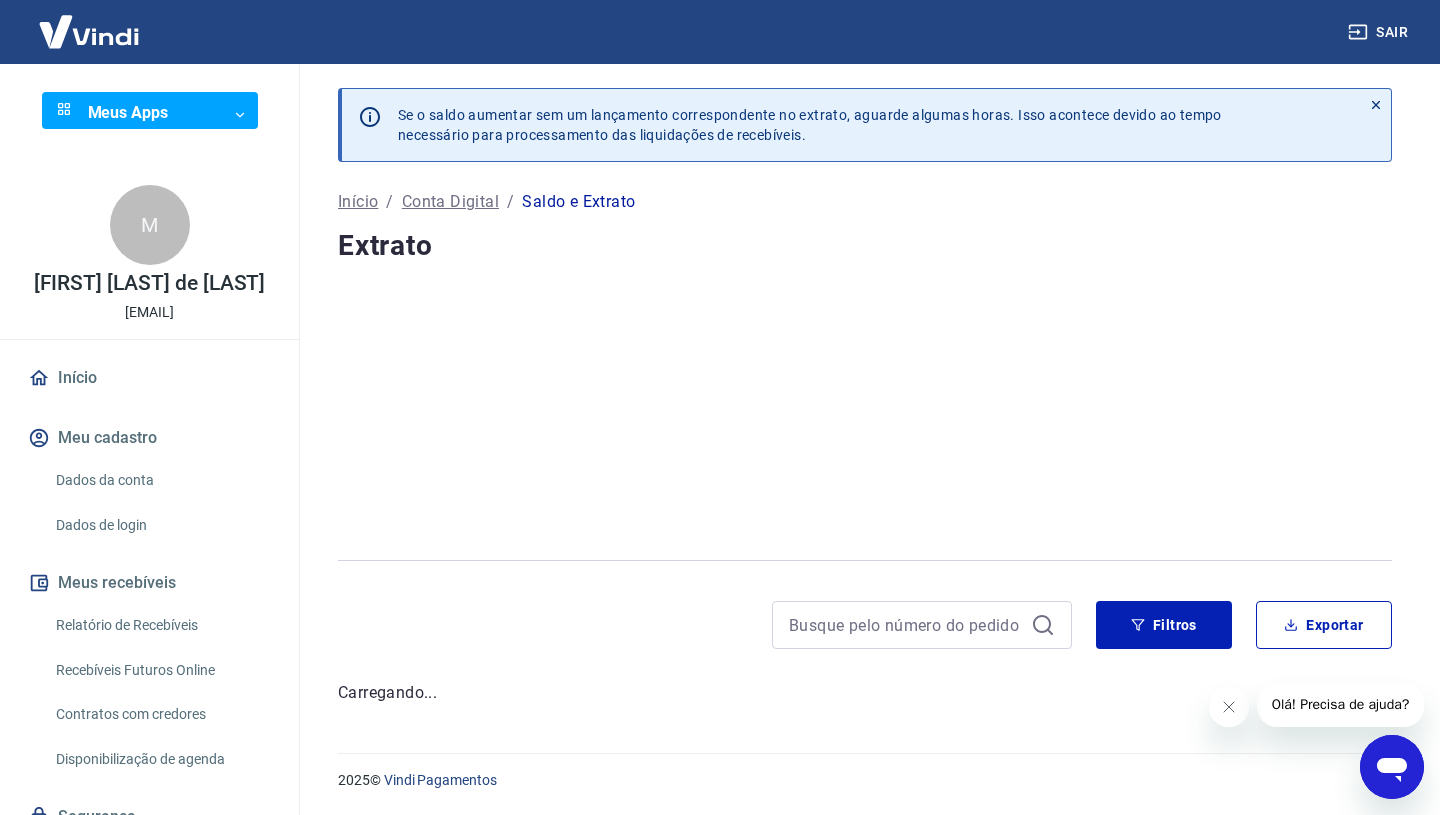 scroll, scrollTop: 0, scrollLeft: 0, axis: both 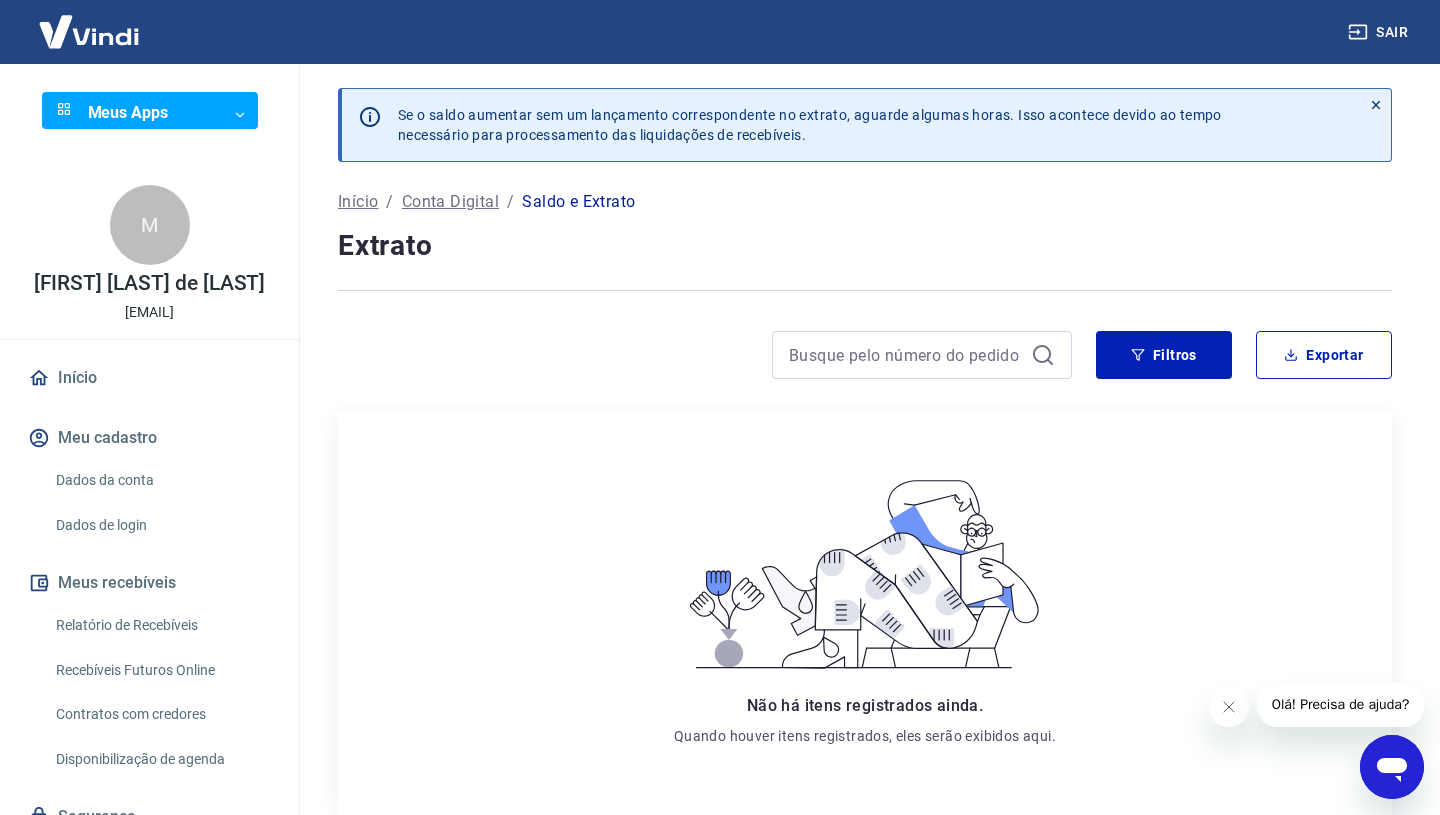 click on "Saldo e Extrato" at bounding box center [578, 202] 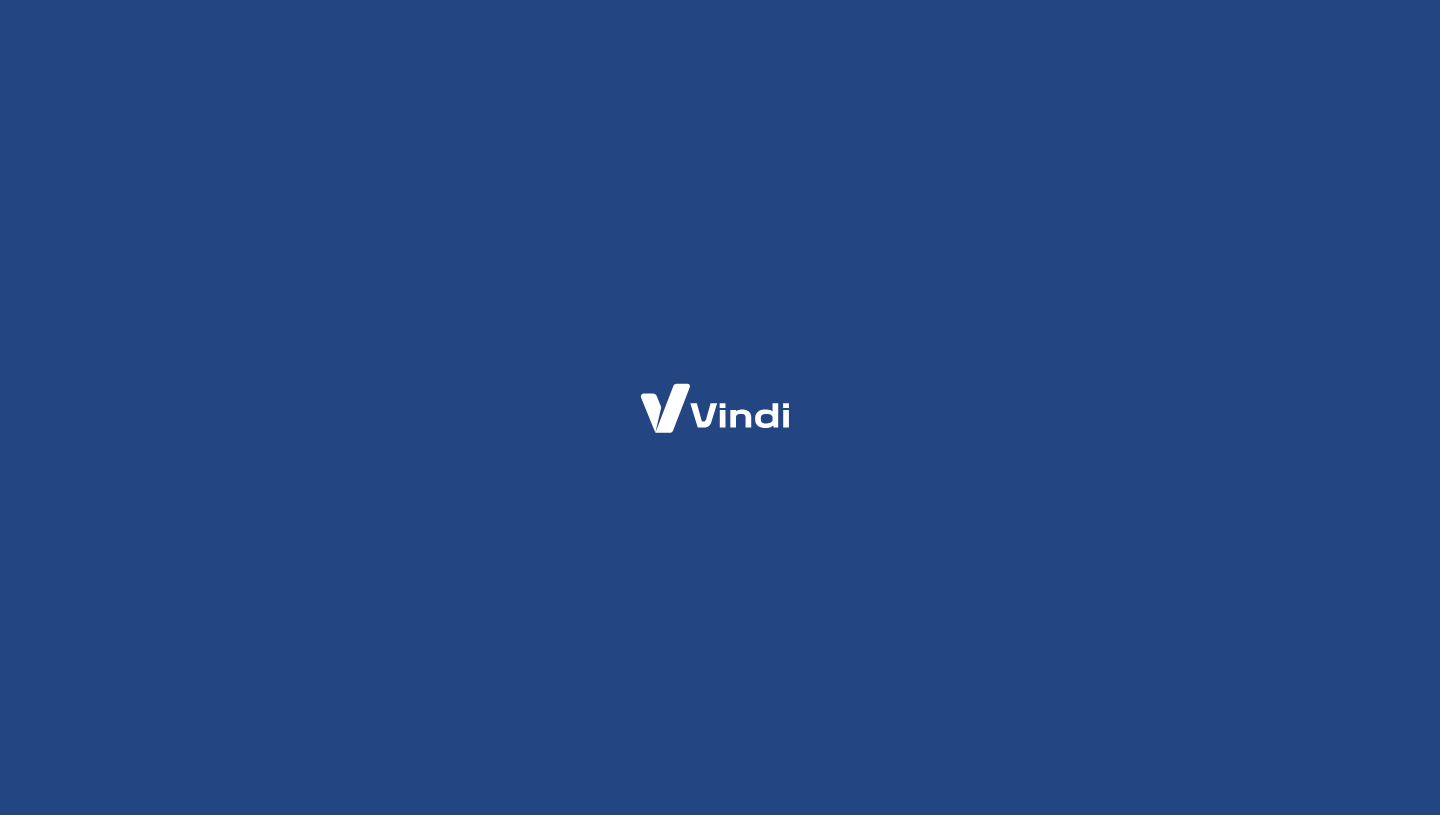 scroll, scrollTop: 0, scrollLeft: 0, axis: both 